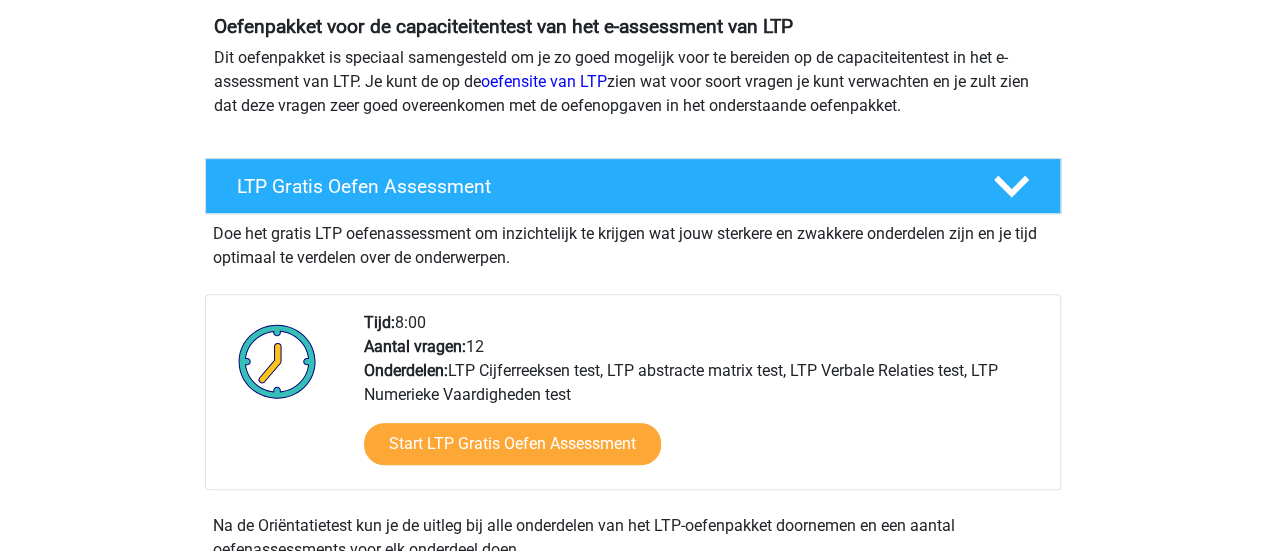 scroll, scrollTop: 235, scrollLeft: 0, axis: vertical 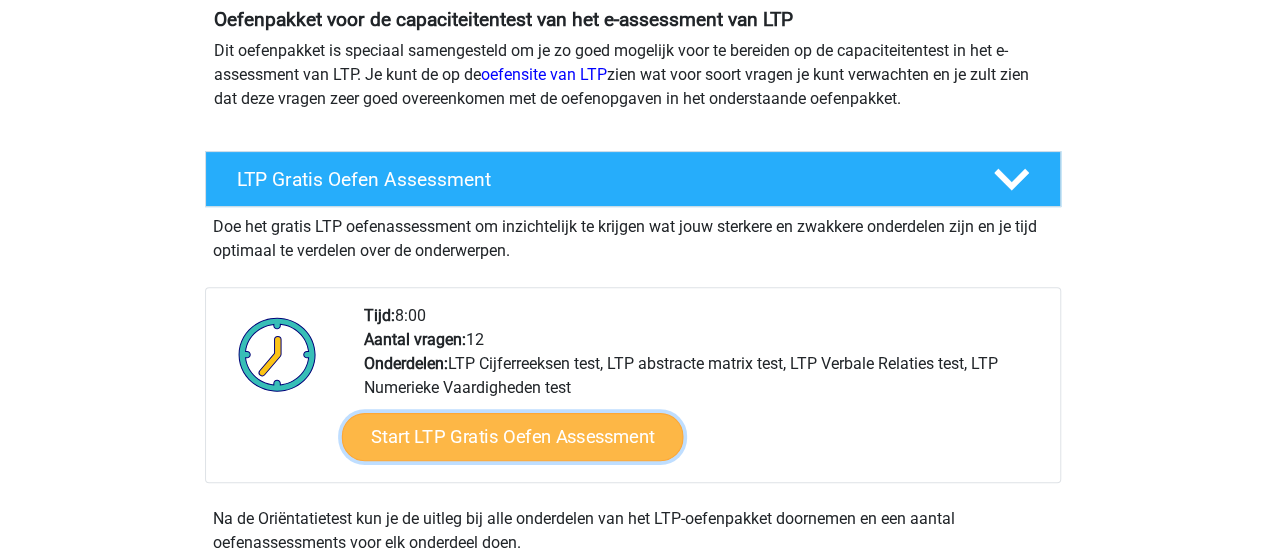 click on "Start LTP Gratis Oefen Assessment" at bounding box center (512, 437) 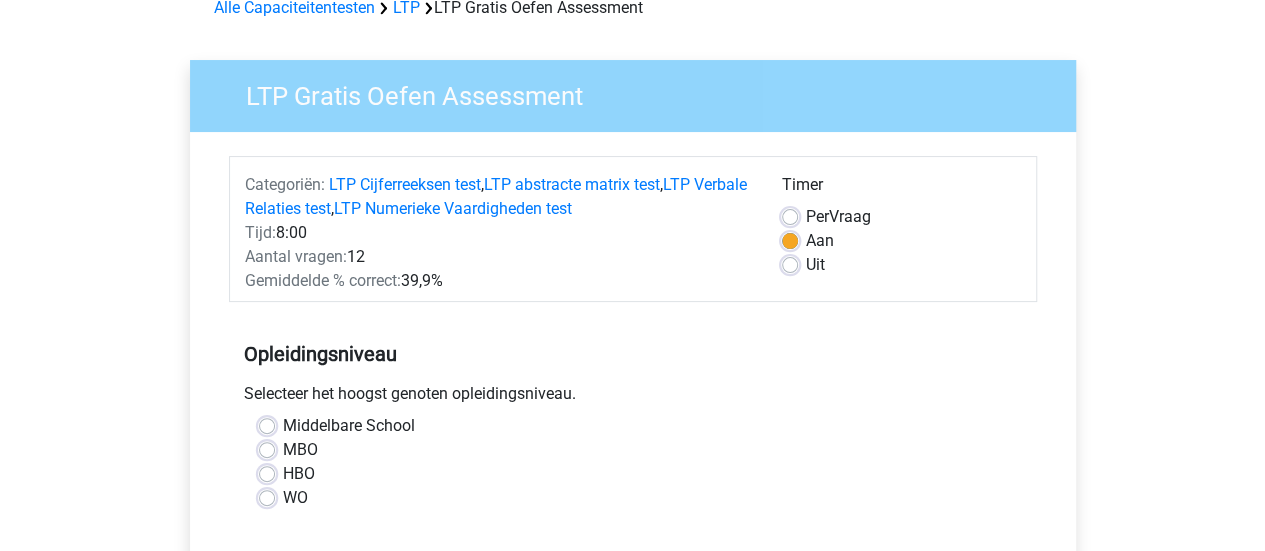 scroll, scrollTop: 103, scrollLeft: 0, axis: vertical 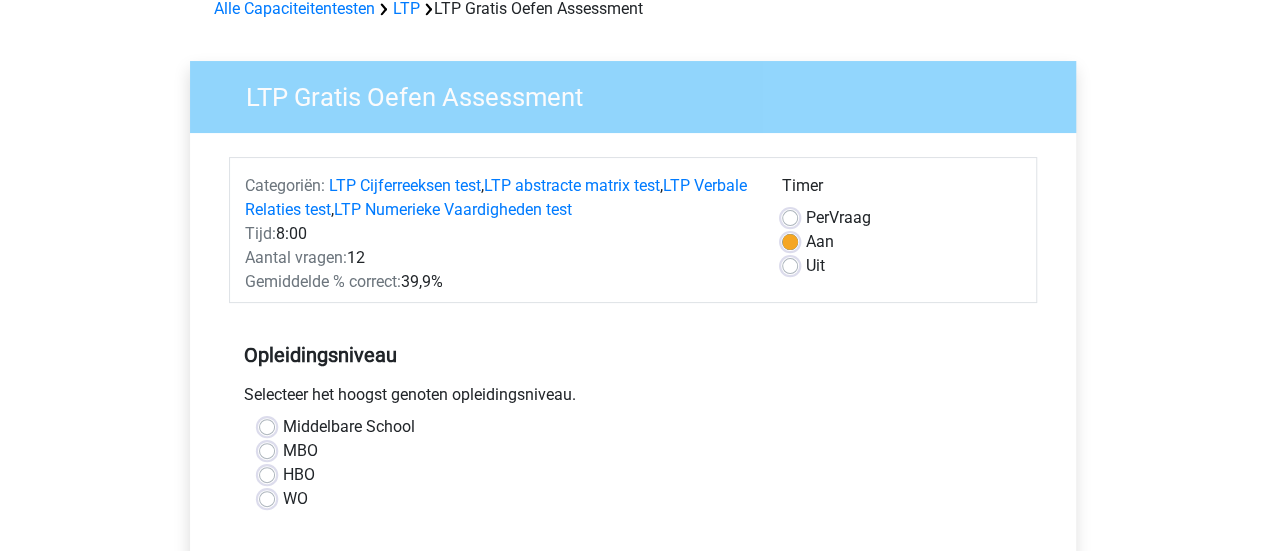 click on "WO" at bounding box center [295, 499] 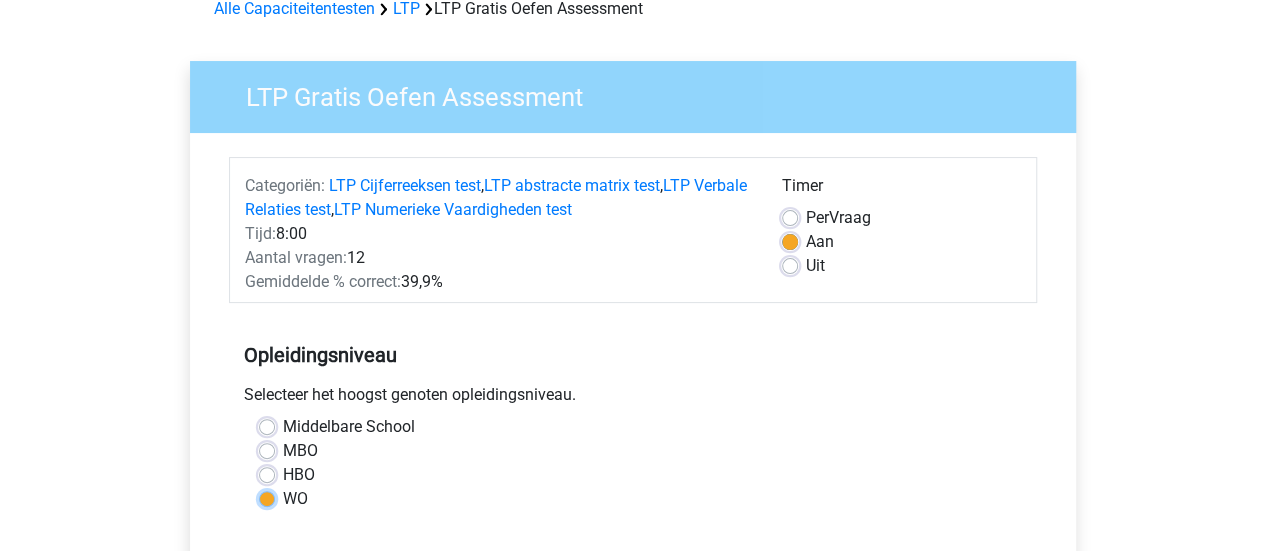 click on "WO" at bounding box center [267, 497] 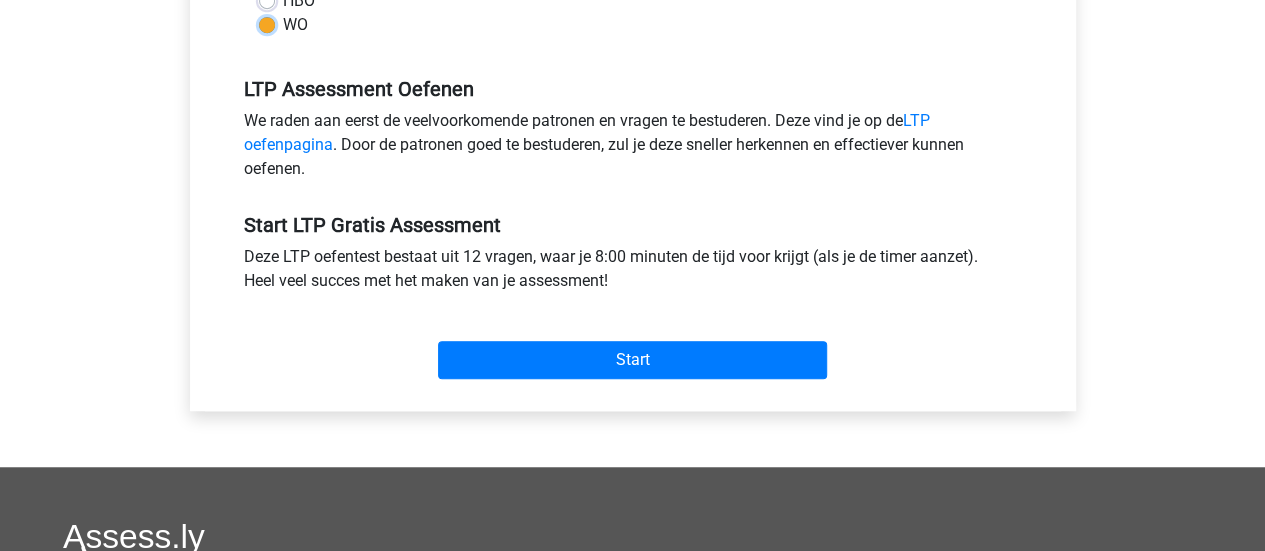 scroll, scrollTop: 577, scrollLeft: 0, axis: vertical 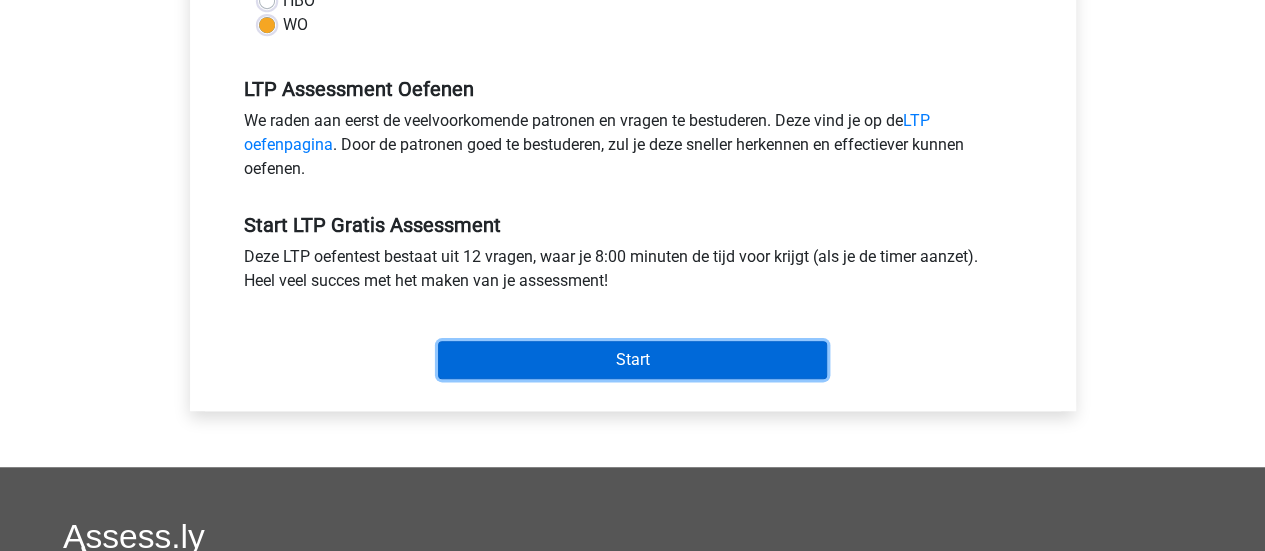 click on "Start" at bounding box center [632, 360] 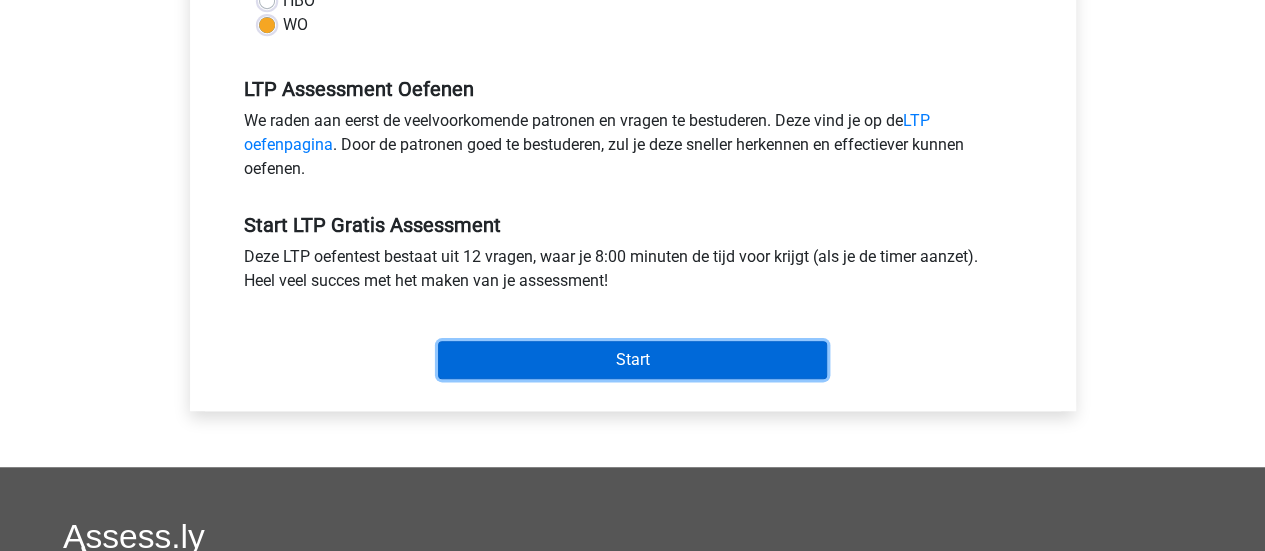 click on "Start" at bounding box center [632, 360] 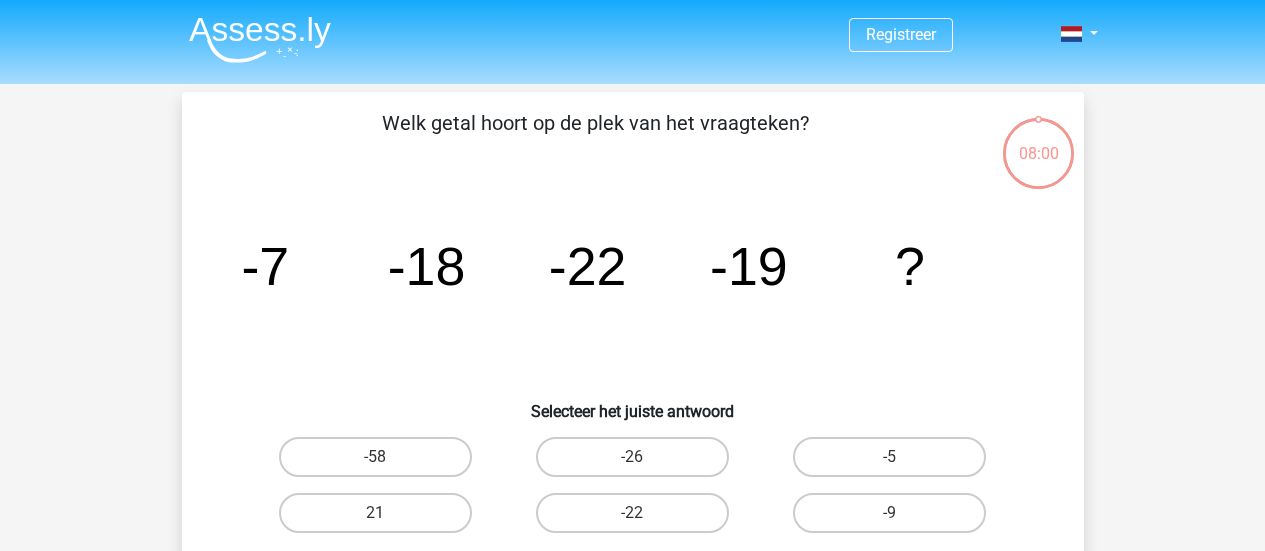 scroll, scrollTop: 0, scrollLeft: 0, axis: both 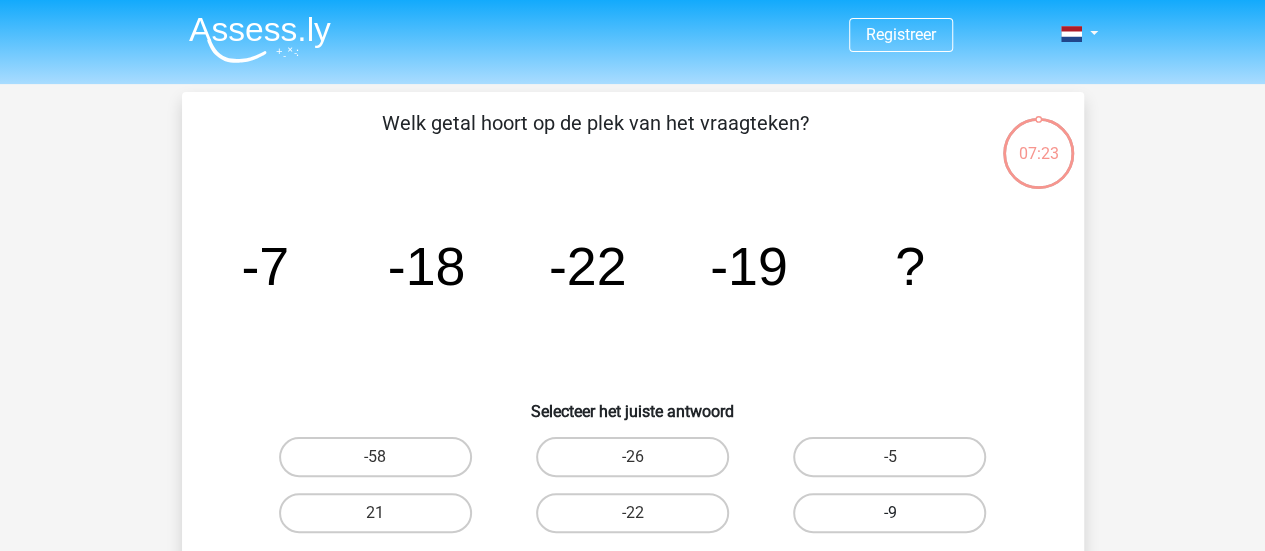 click on "-9" at bounding box center (889, 513) 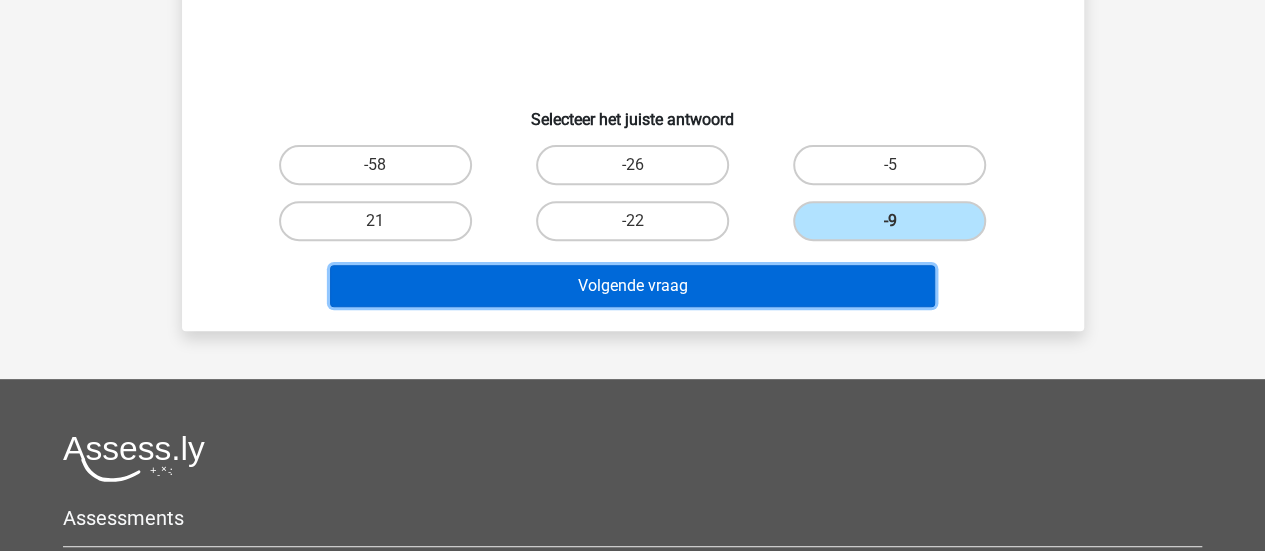click on "Volgende vraag" at bounding box center [632, 286] 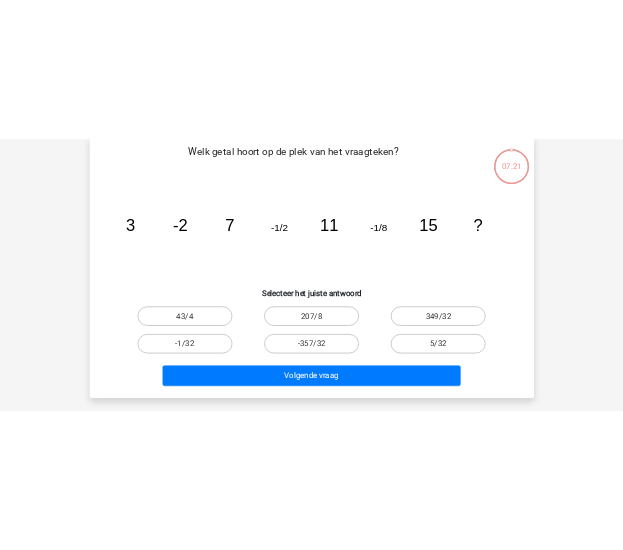 scroll, scrollTop: 92, scrollLeft: 0, axis: vertical 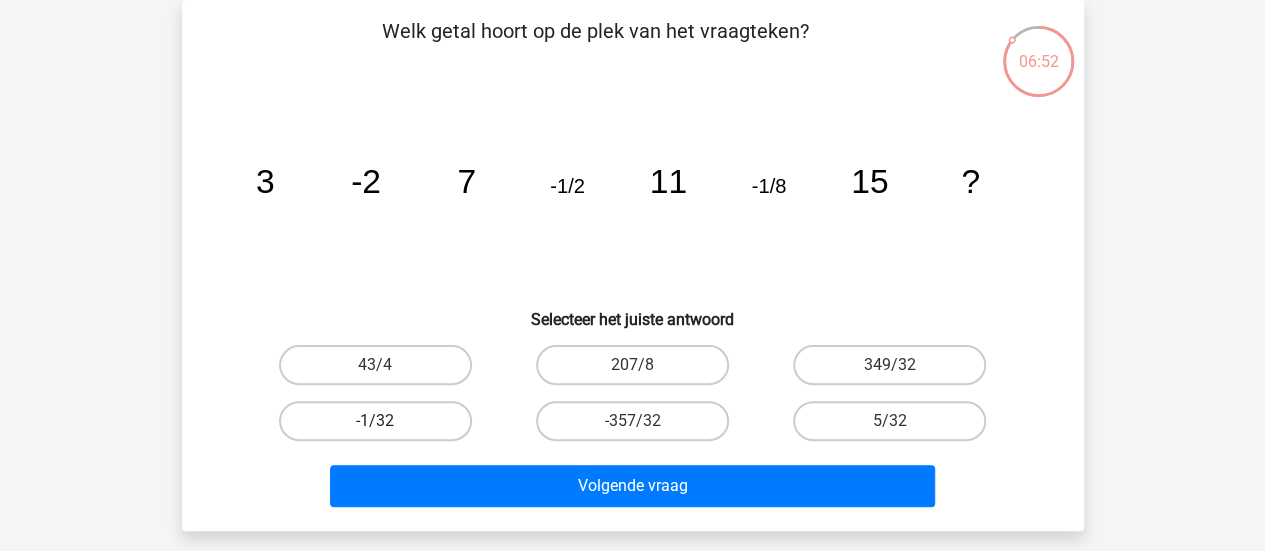 click on "-1/32" at bounding box center (375, 421) 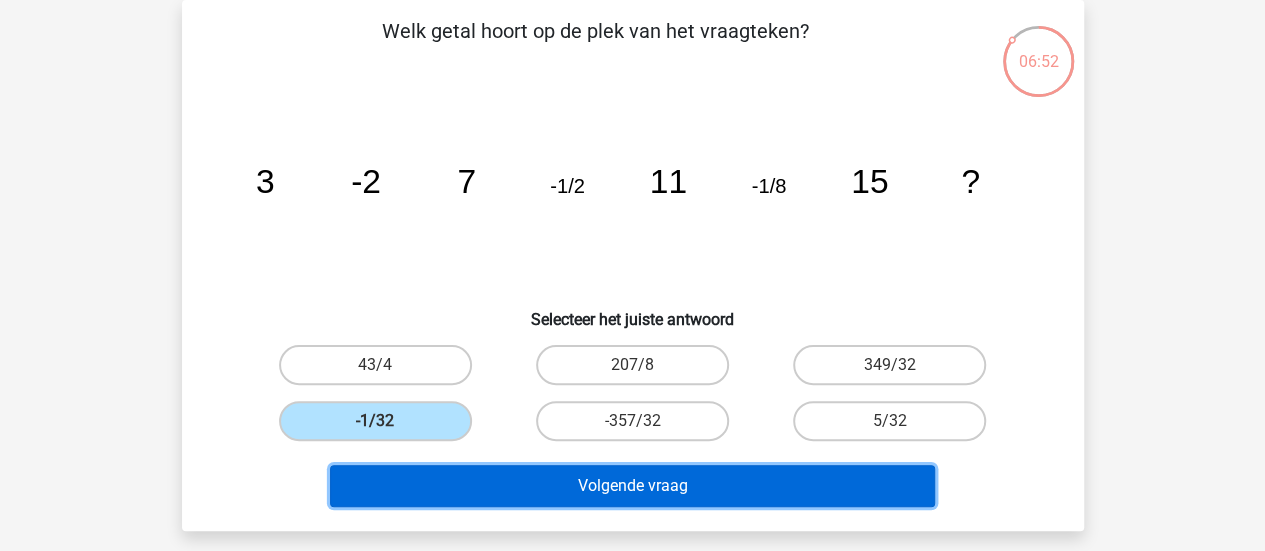 click on "Volgende vraag" at bounding box center (632, 486) 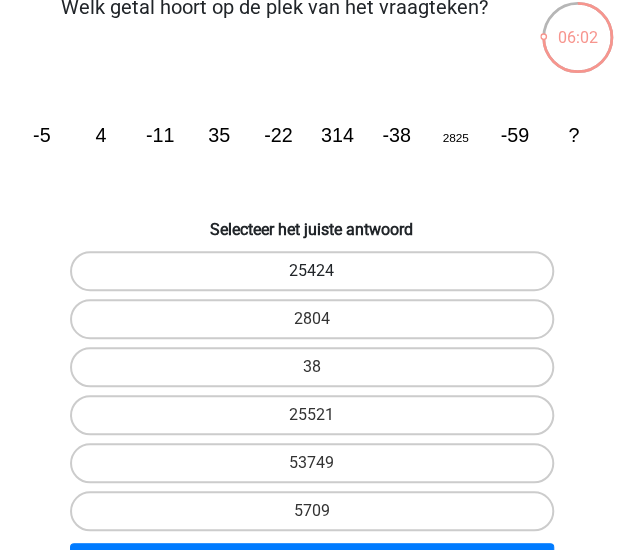 click on "25424" at bounding box center (312, 271) 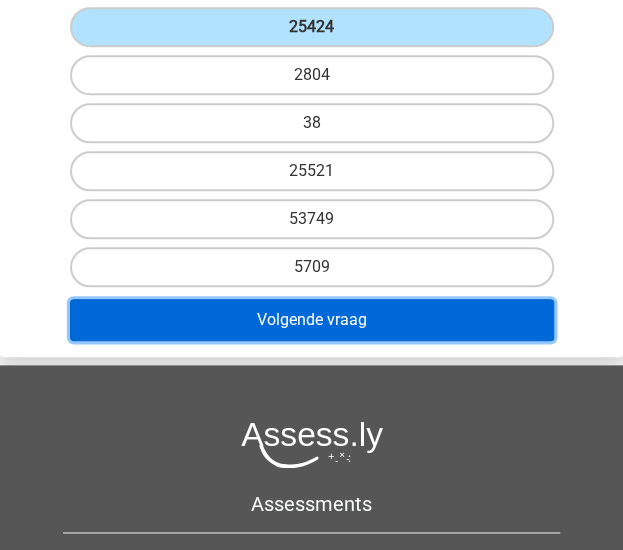 click on "Volgende vraag" at bounding box center [312, 320] 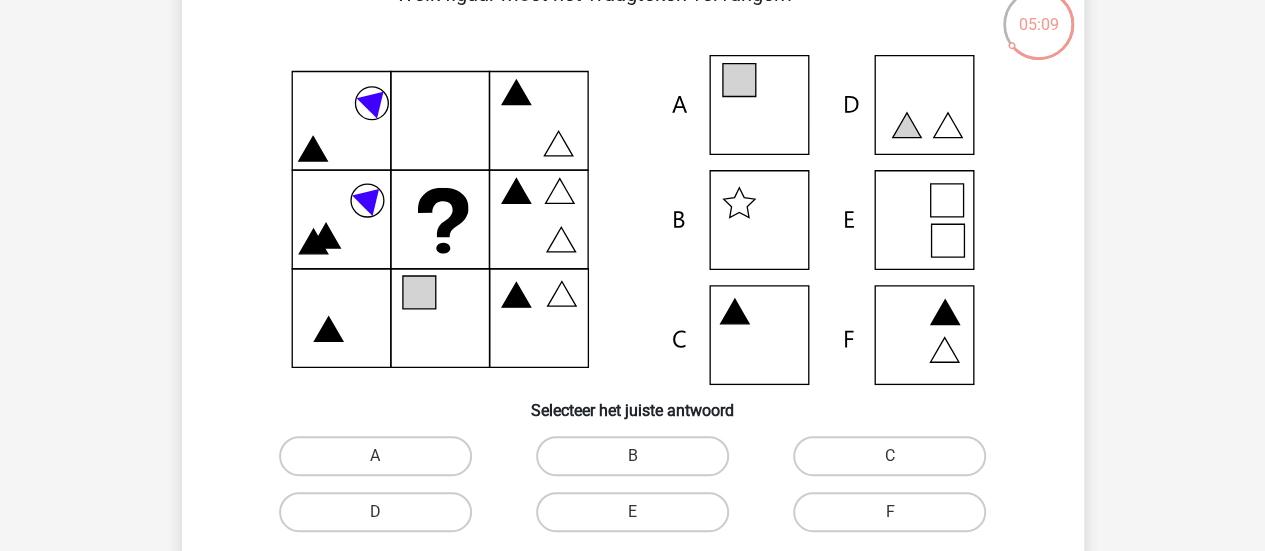 scroll, scrollTop: 130, scrollLeft: 0, axis: vertical 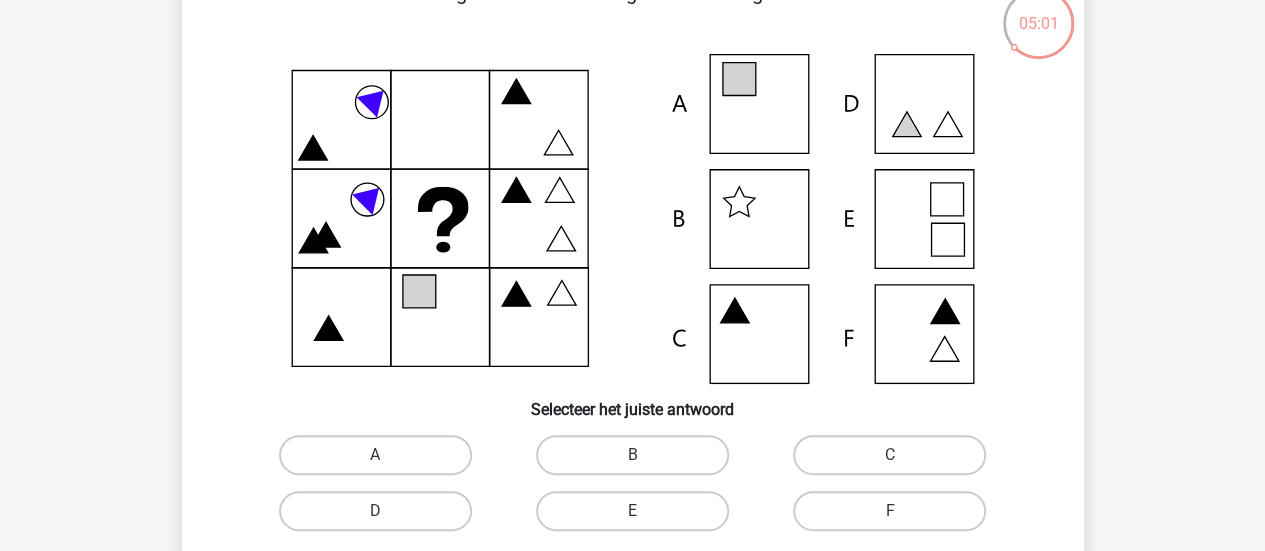 click 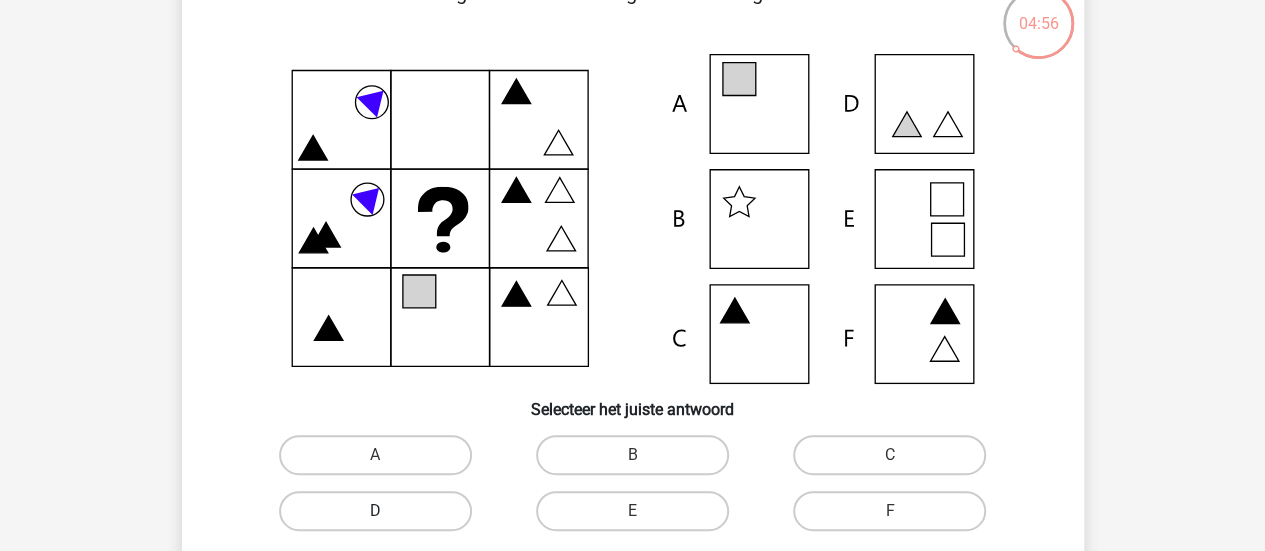 click on "D" at bounding box center [375, 511] 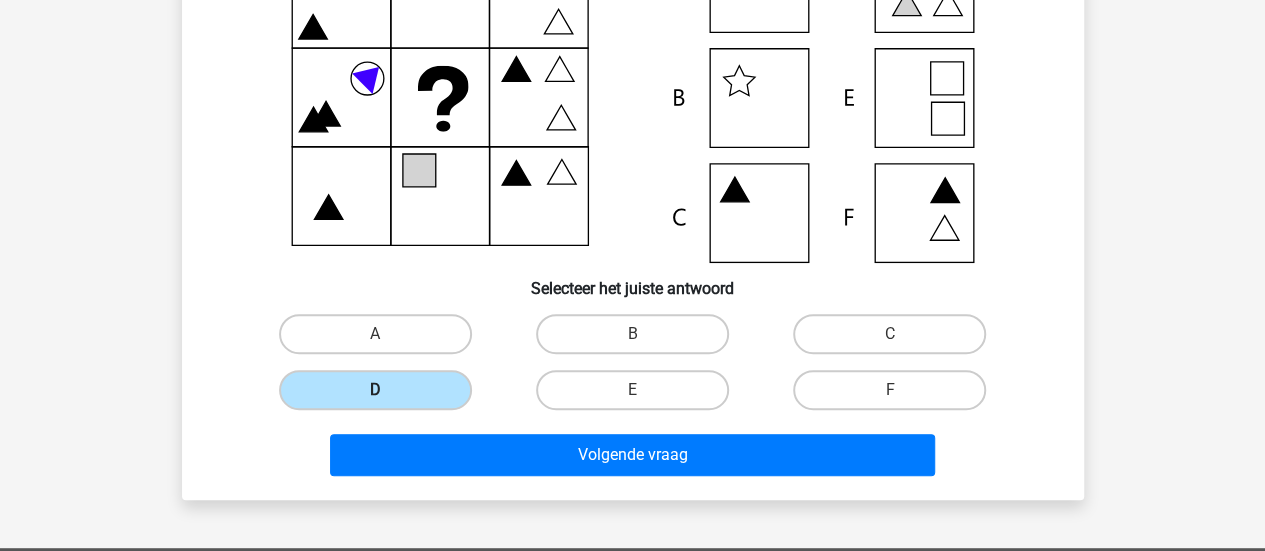 scroll, scrollTop: 306, scrollLeft: 0, axis: vertical 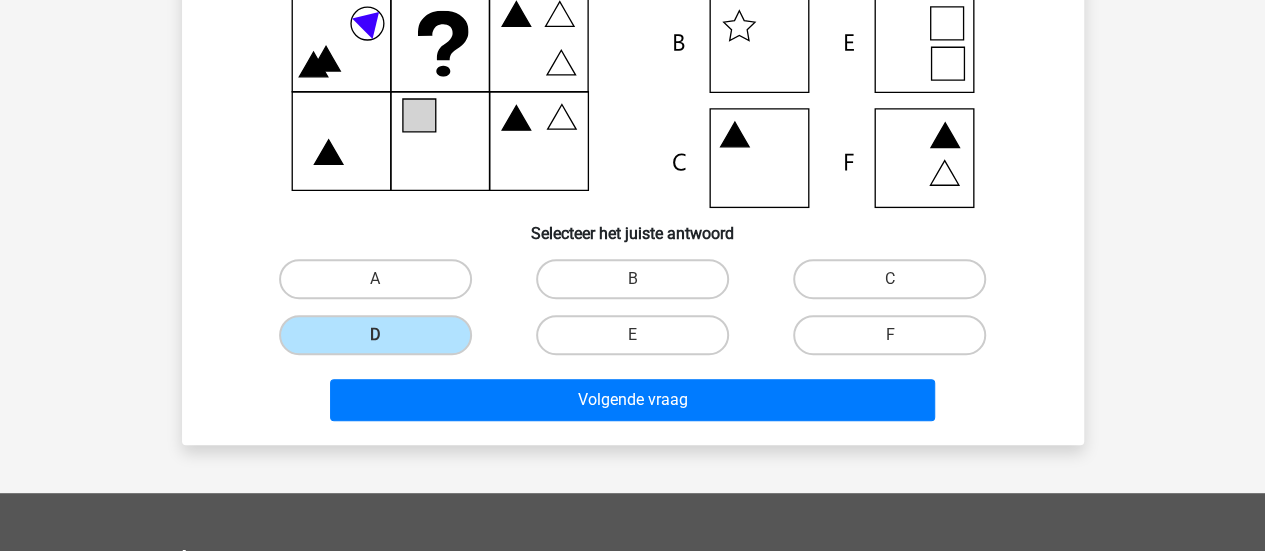 click on "Volgende vraag" at bounding box center (633, 396) 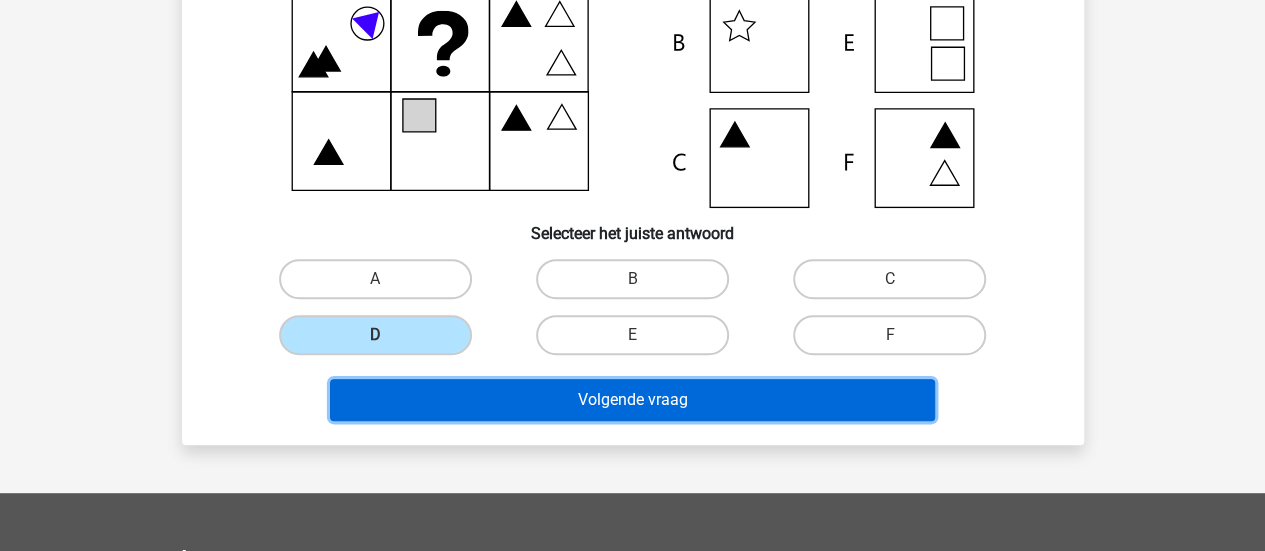 click on "Volgende vraag" at bounding box center [632, 400] 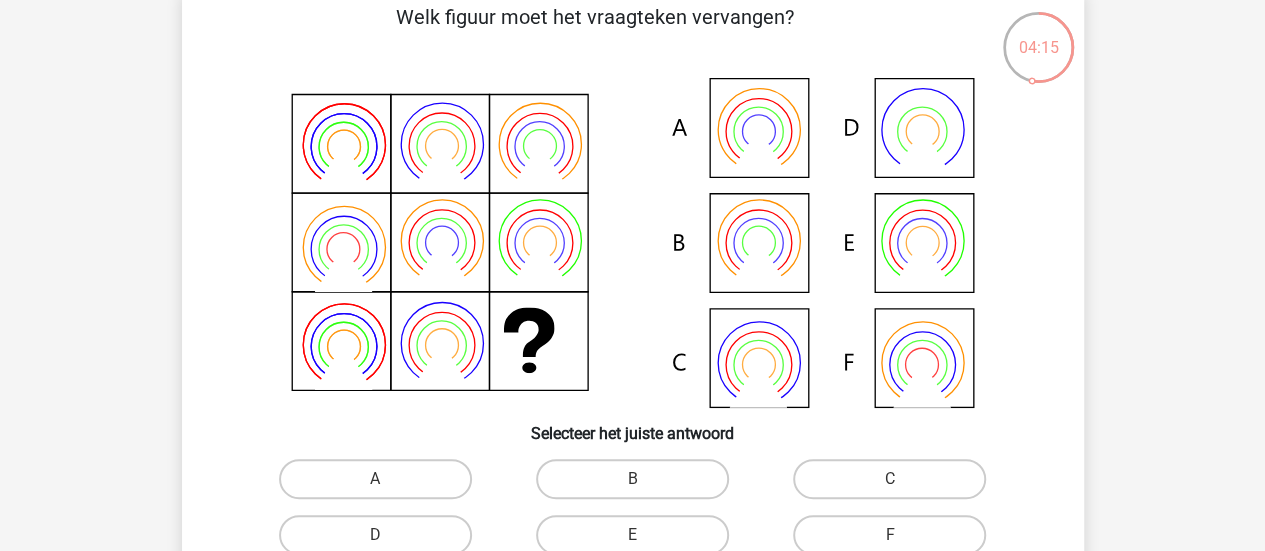 scroll, scrollTop: 186, scrollLeft: 0, axis: vertical 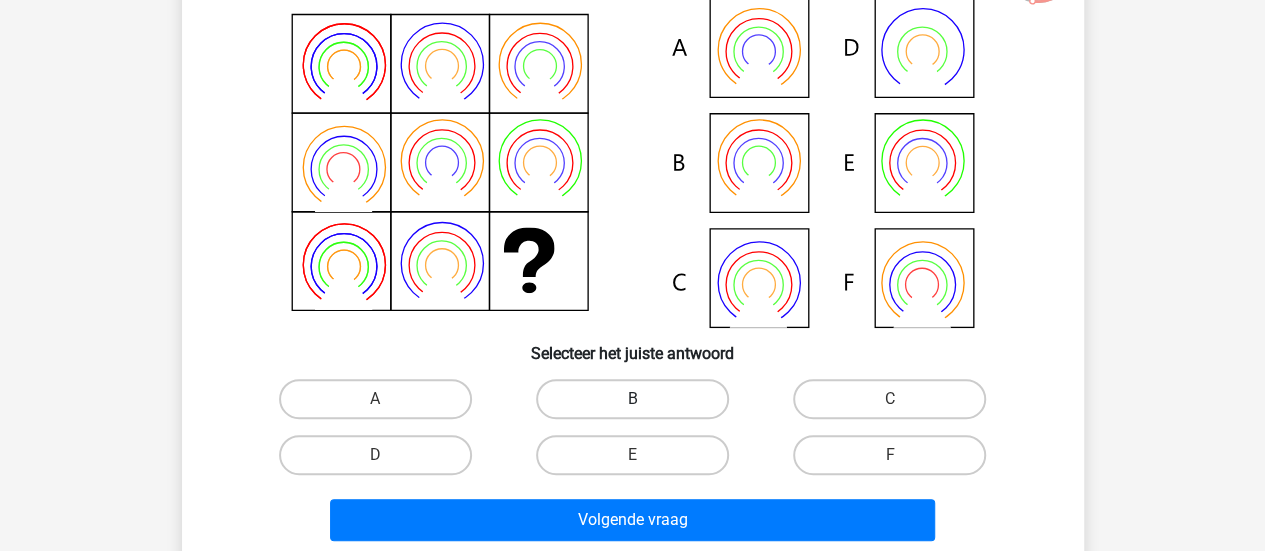 click on "B" at bounding box center (632, 399) 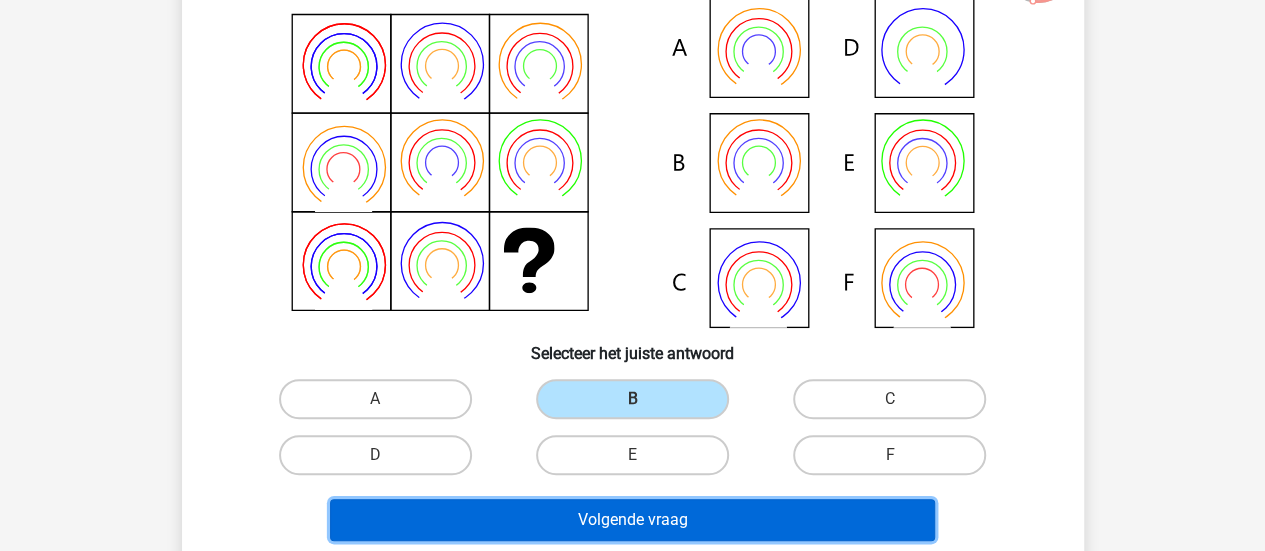 click on "Volgende vraag" at bounding box center (632, 520) 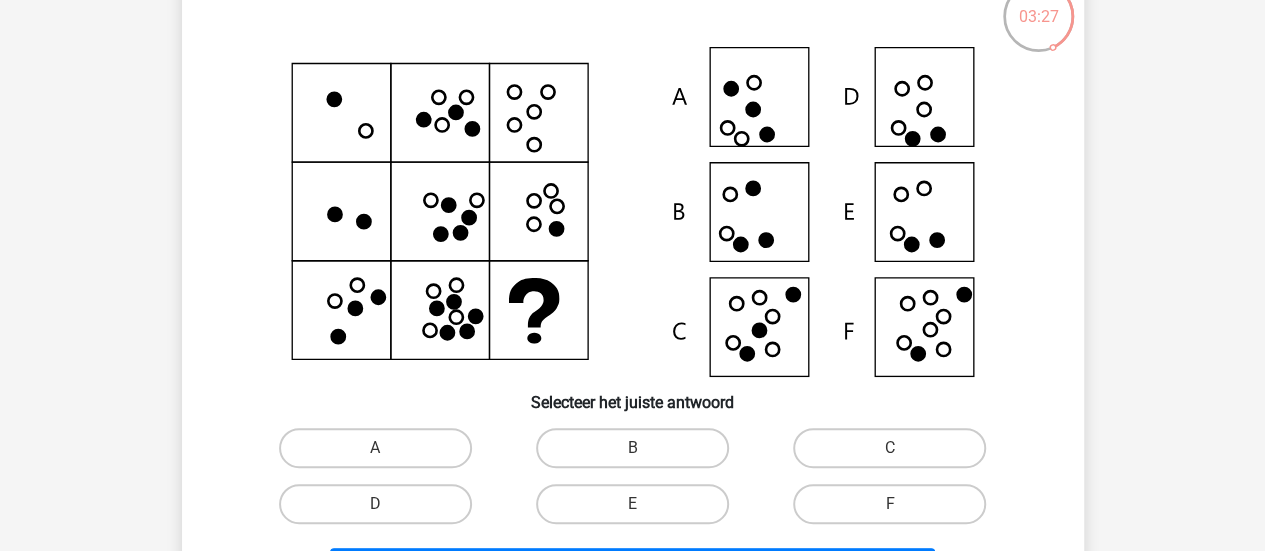 scroll, scrollTop: 185, scrollLeft: 0, axis: vertical 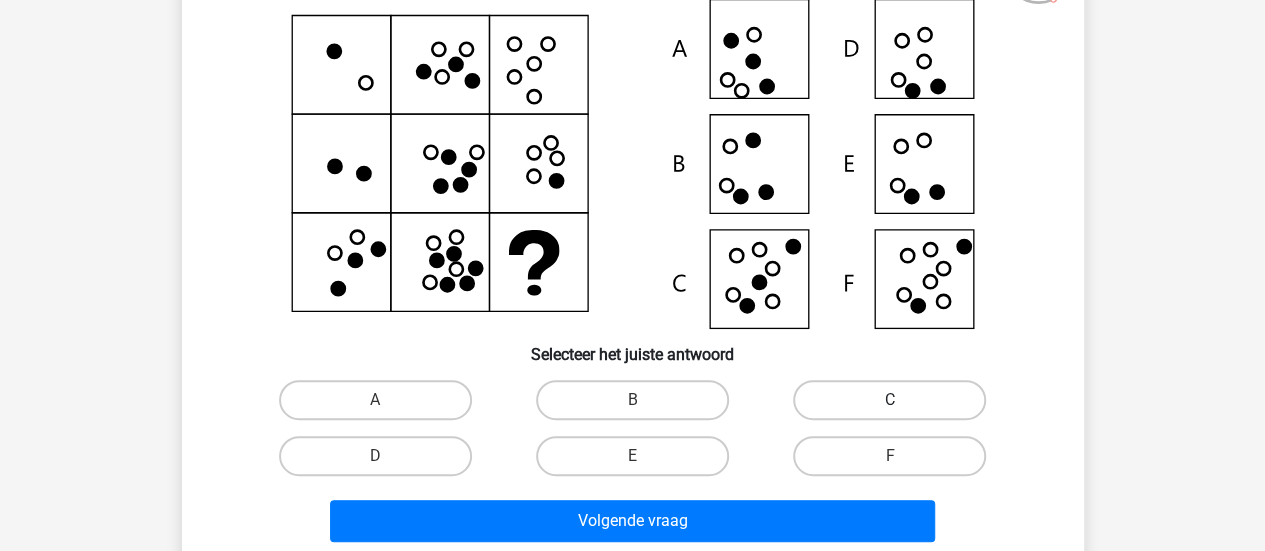 click on "C" at bounding box center [889, 400] 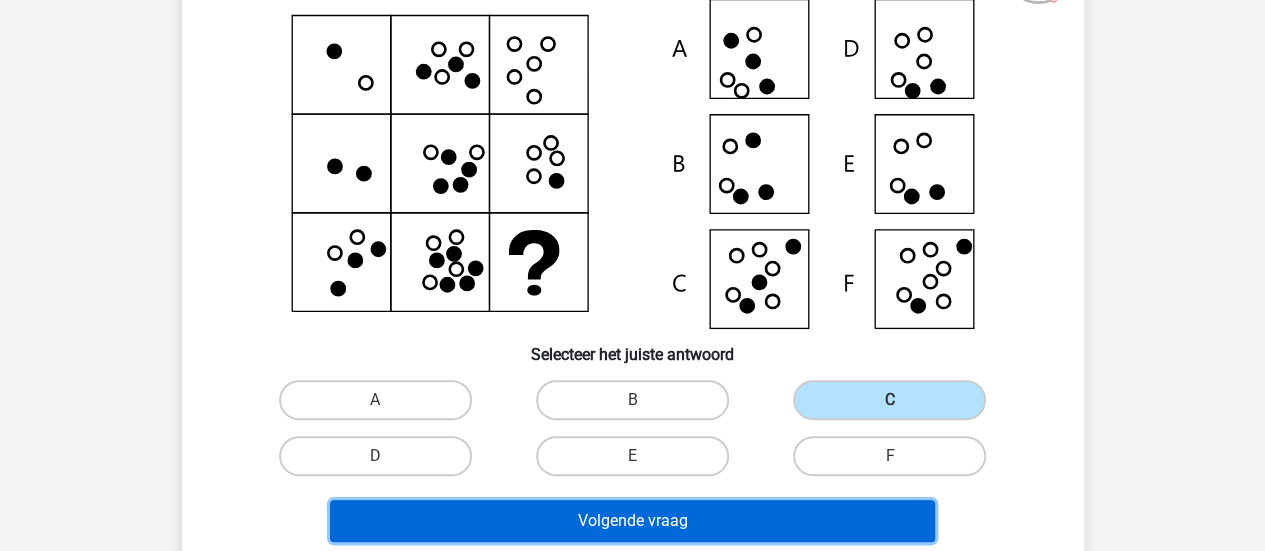 click on "Volgende vraag" at bounding box center [632, 521] 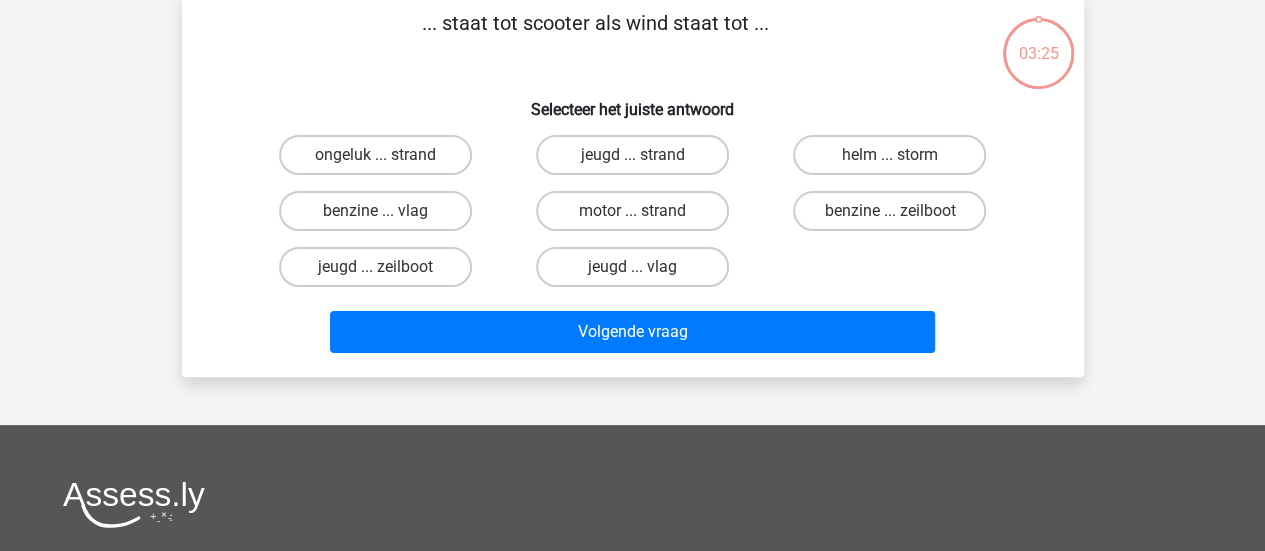 scroll, scrollTop: 92, scrollLeft: 0, axis: vertical 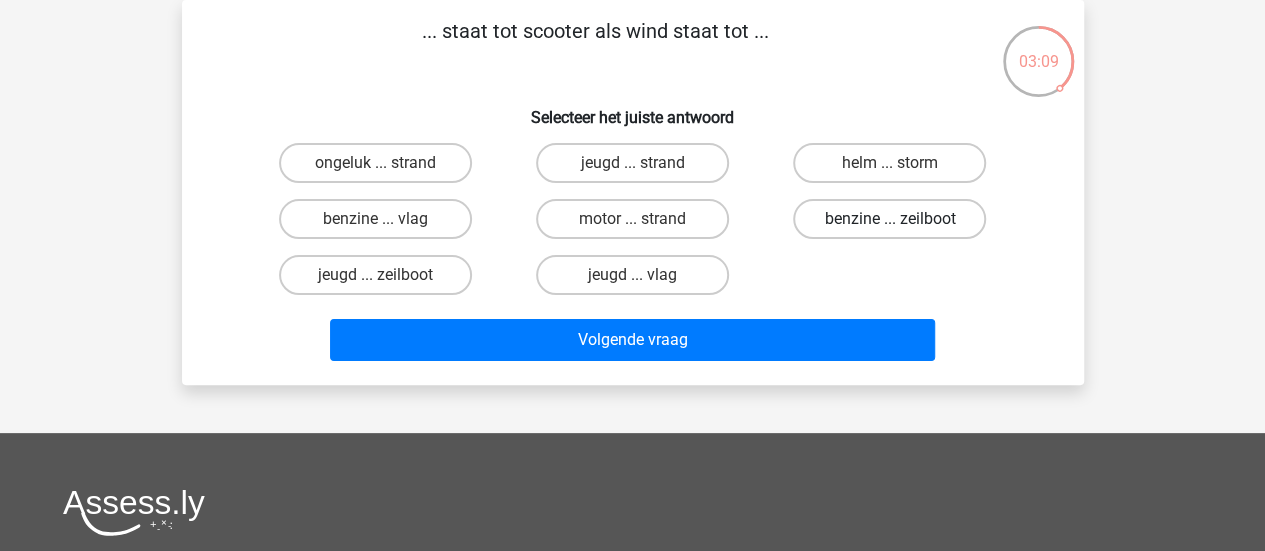 click on "benzine ... zeilboot" at bounding box center [889, 219] 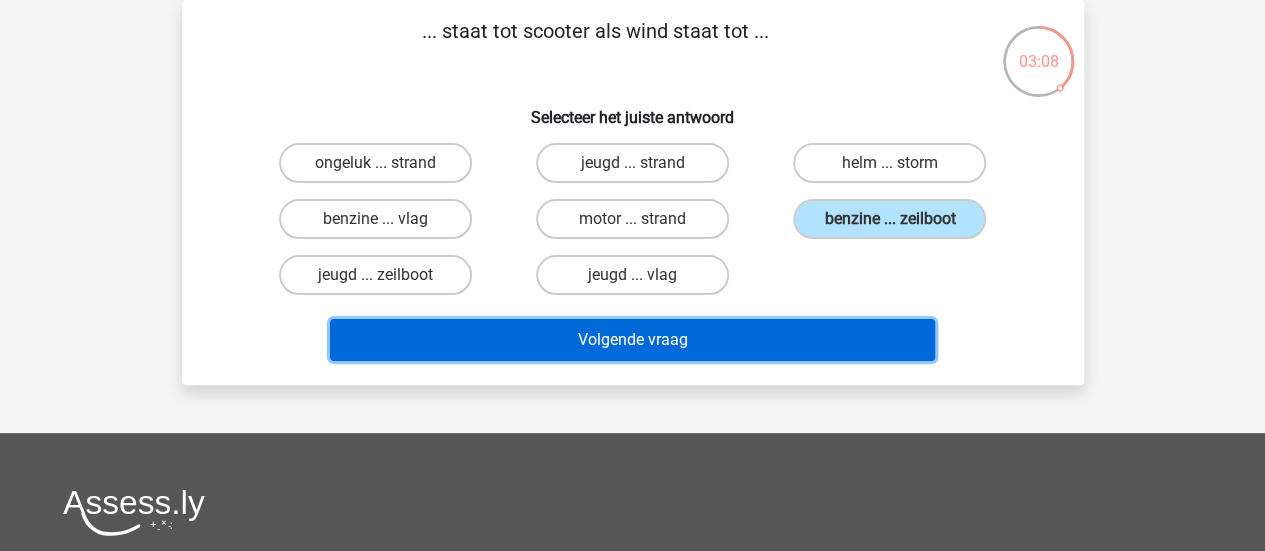 click on "Volgende vraag" at bounding box center (632, 340) 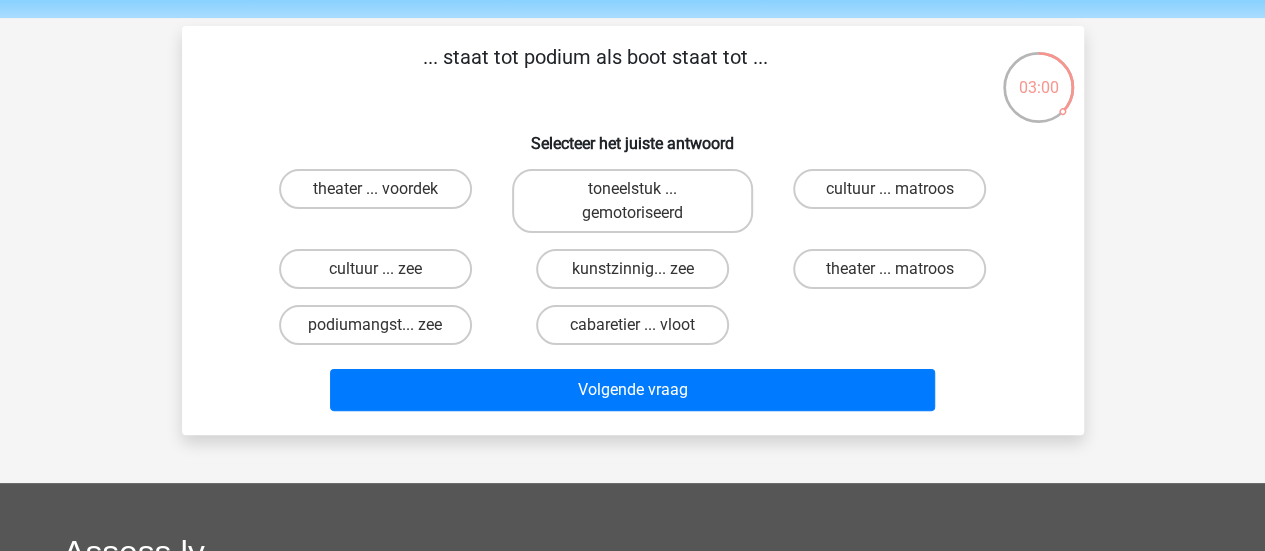 scroll, scrollTop: 65, scrollLeft: 0, axis: vertical 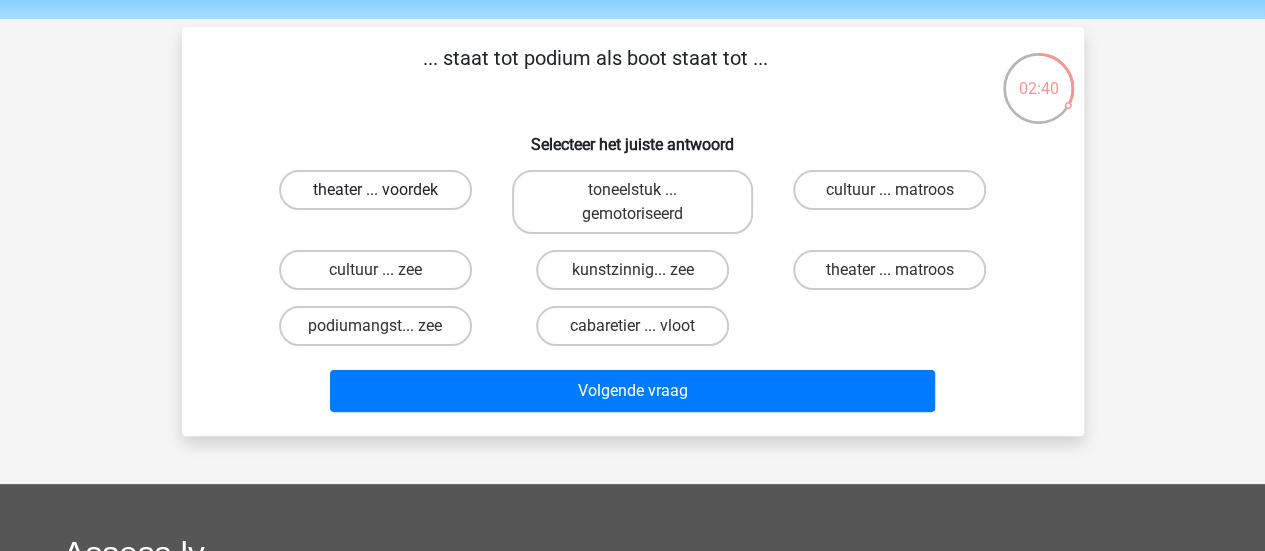 click on "theater ... voordek" at bounding box center [375, 190] 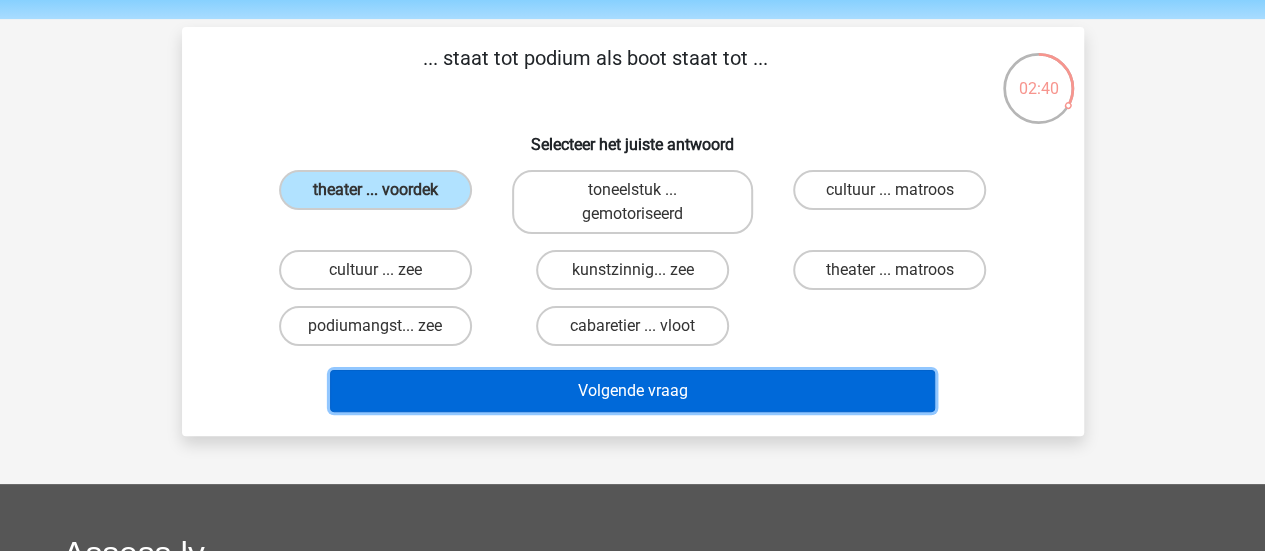 click on "Volgende vraag" at bounding box center (632, 391) 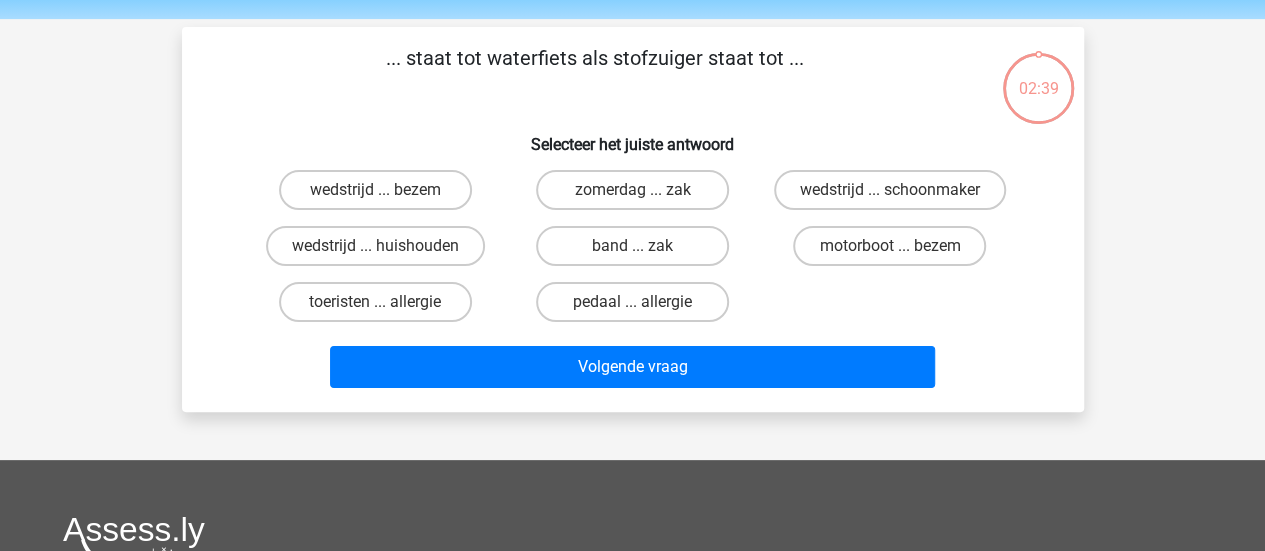 scroll, scrollTop: 92, scrollLeft: 0, axis: vertical 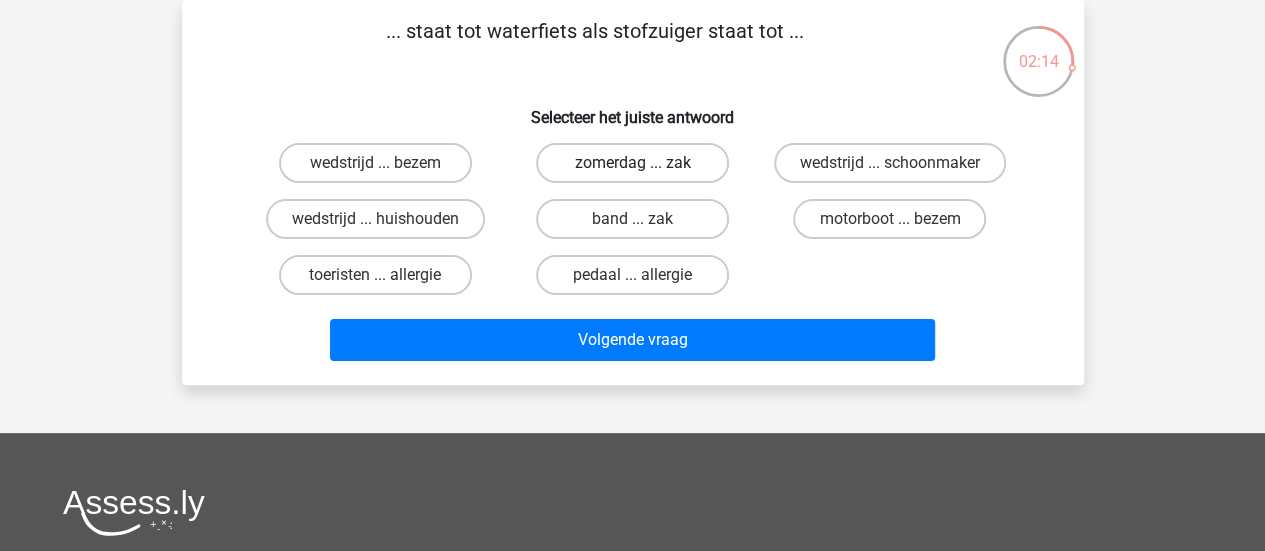 click on "zomerdag ... zak" at bounding box center (632, 163) 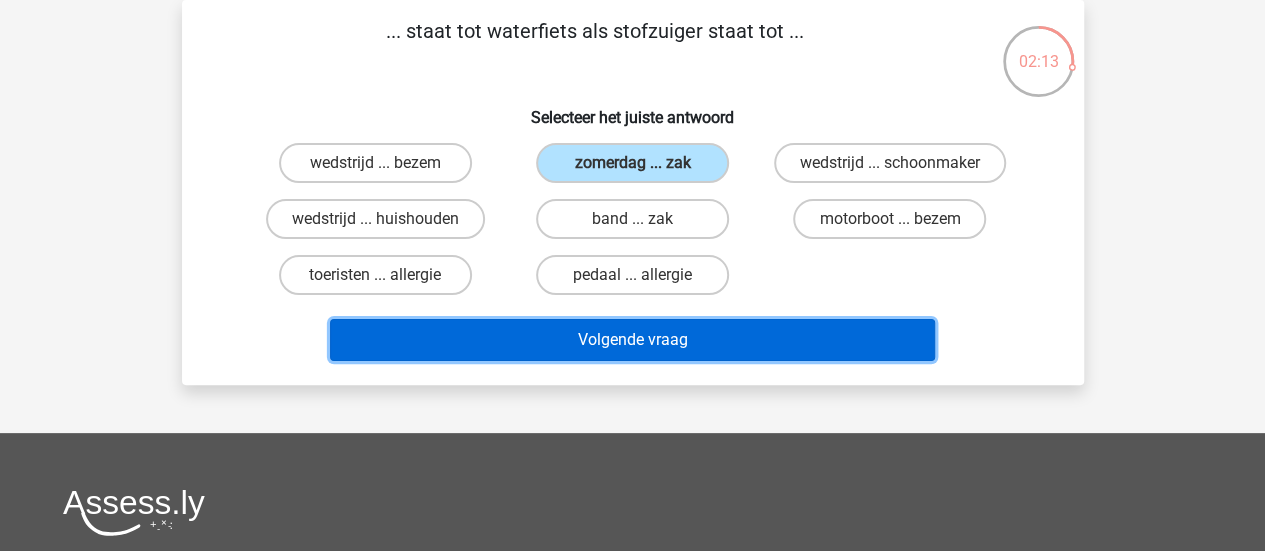click on "Volgende vraag" at bounding box center (632, 340) 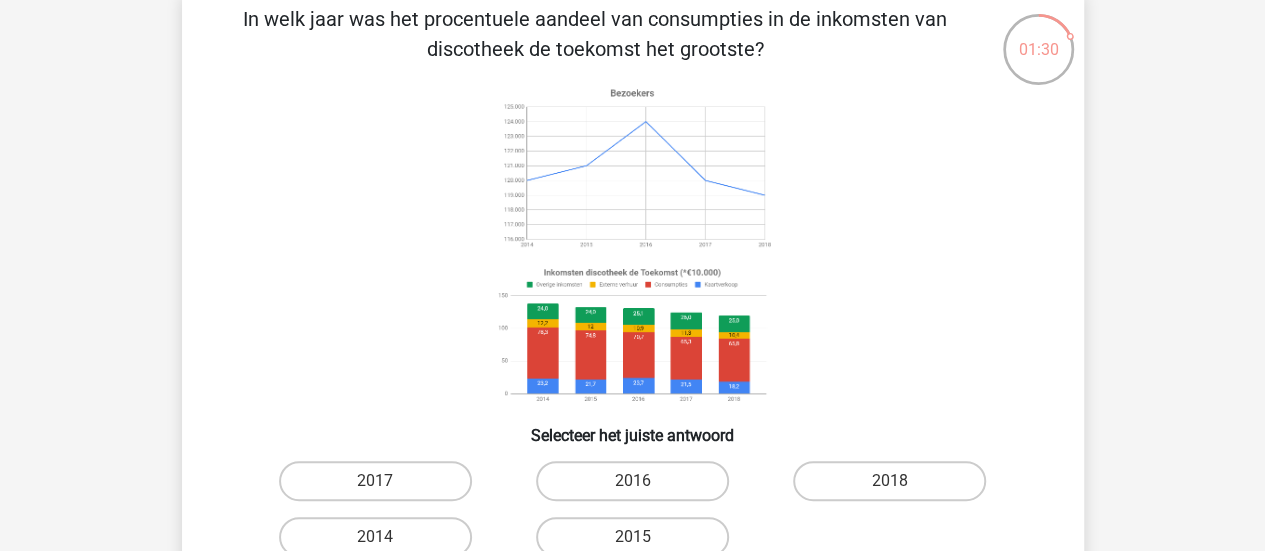 scroll, scrollTop: 138, scrollLeft: 0, axis: vertical 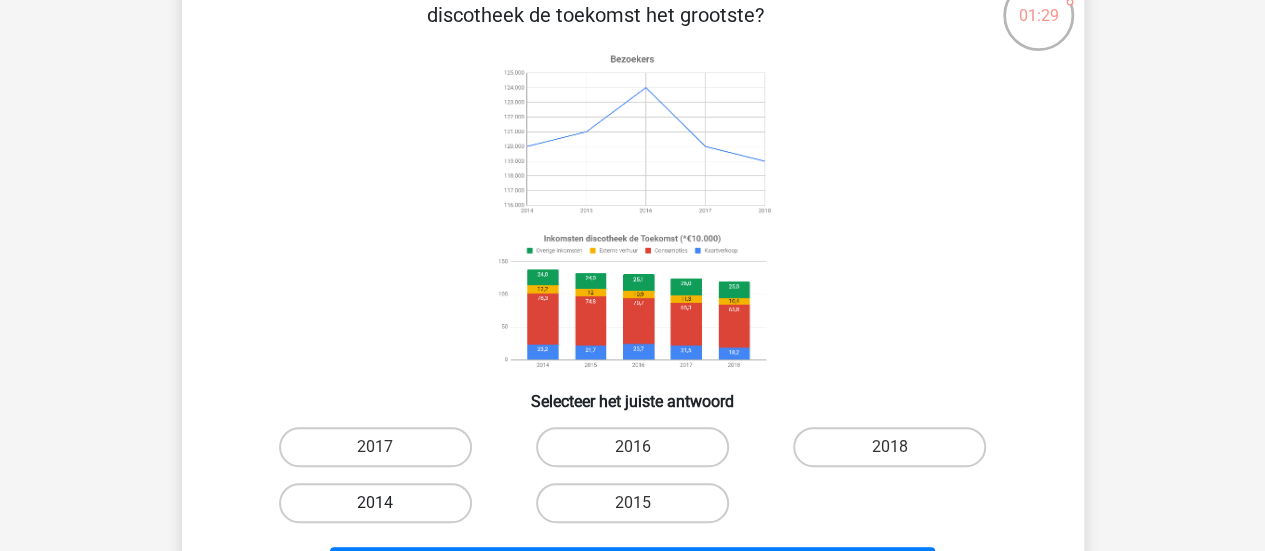 click on "2014" at bounding box center (375, 503) 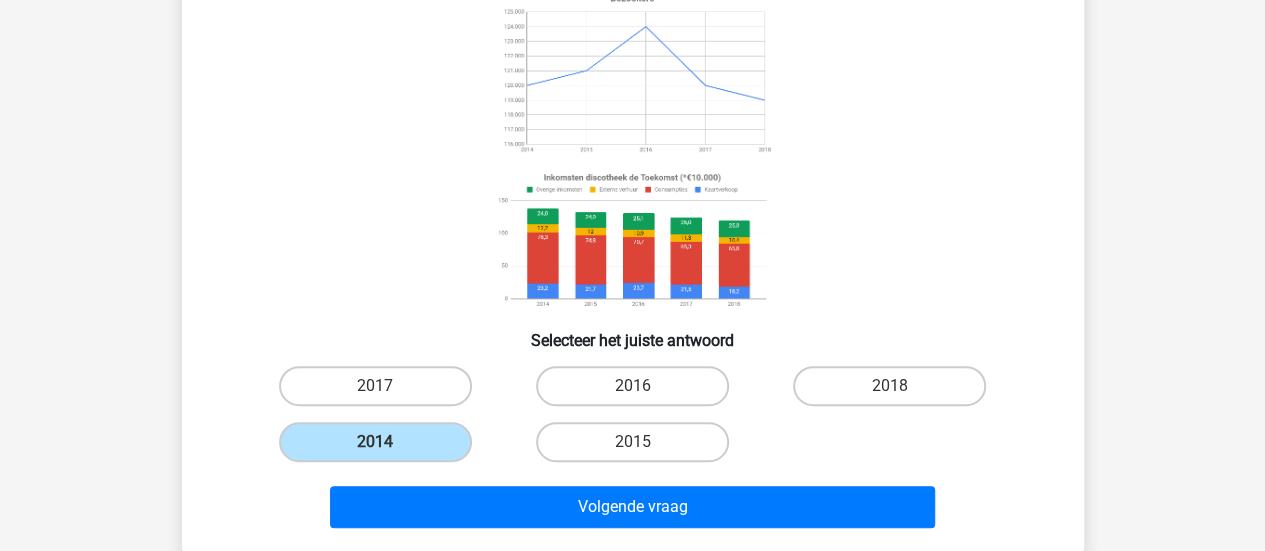 scroll, scrollTop: 200, scrollLeft: 0, axis: vertical 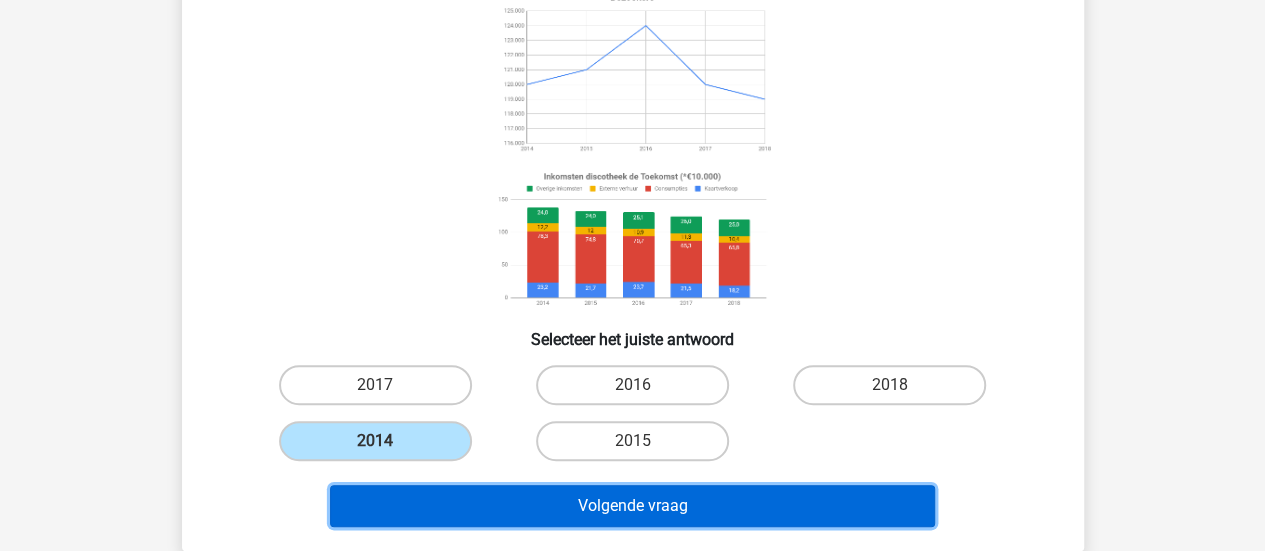 click on "Volgende vraag" at bounding box center [632, 506] 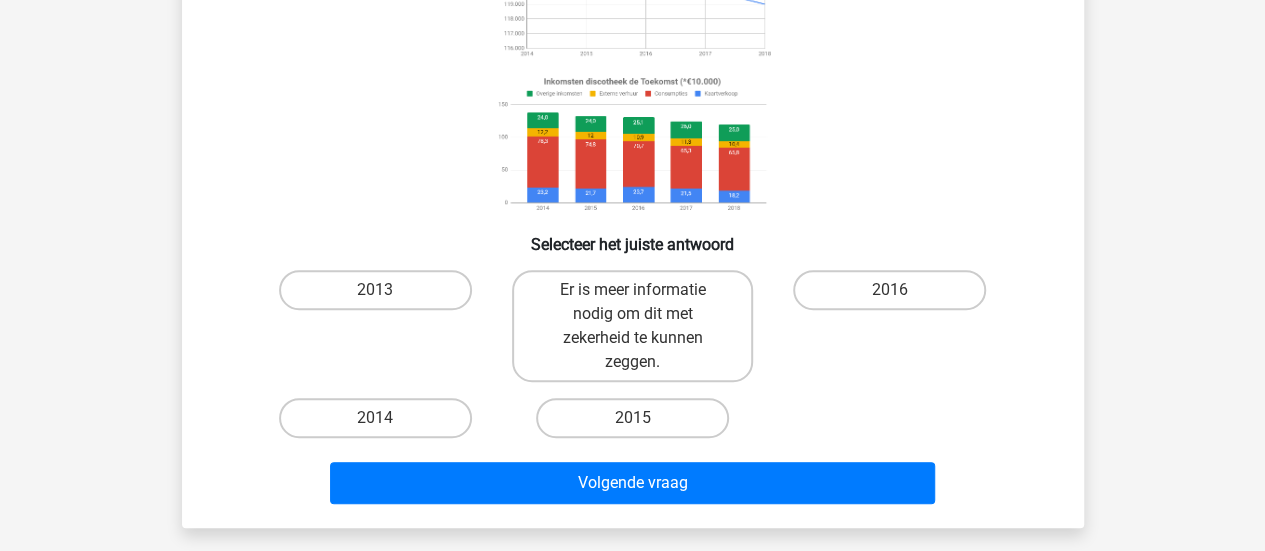 scroll, scrollTop: 300, scrollLeft: 0, axis: vertical 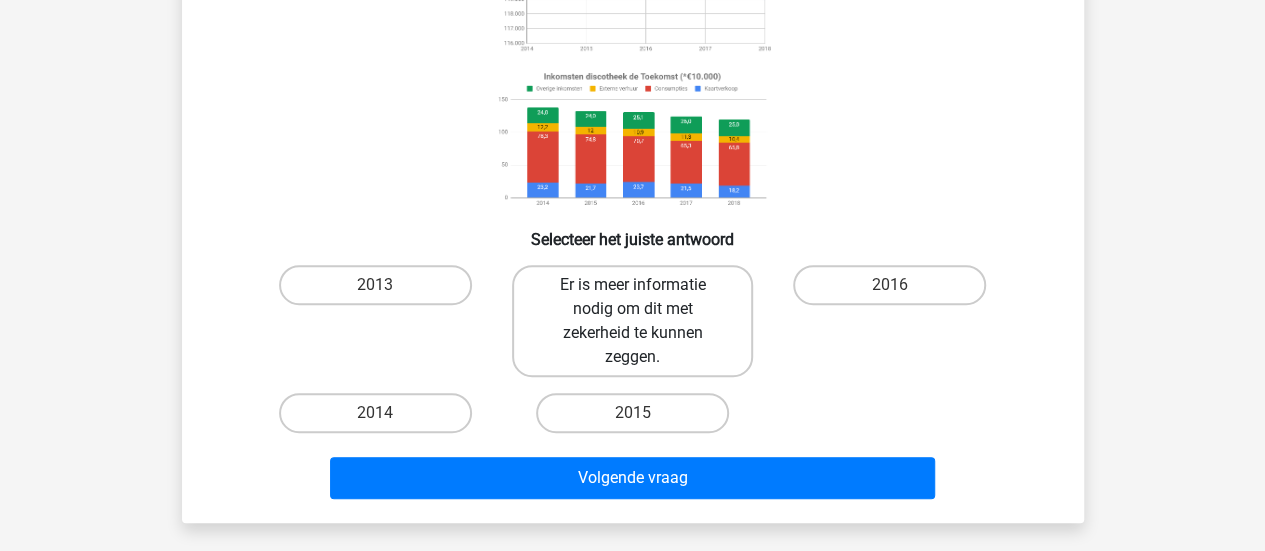 click on "Er is meer informatie nodig om dit met zekerheid te kunnen zeggen." at bounding box center (632, 321) 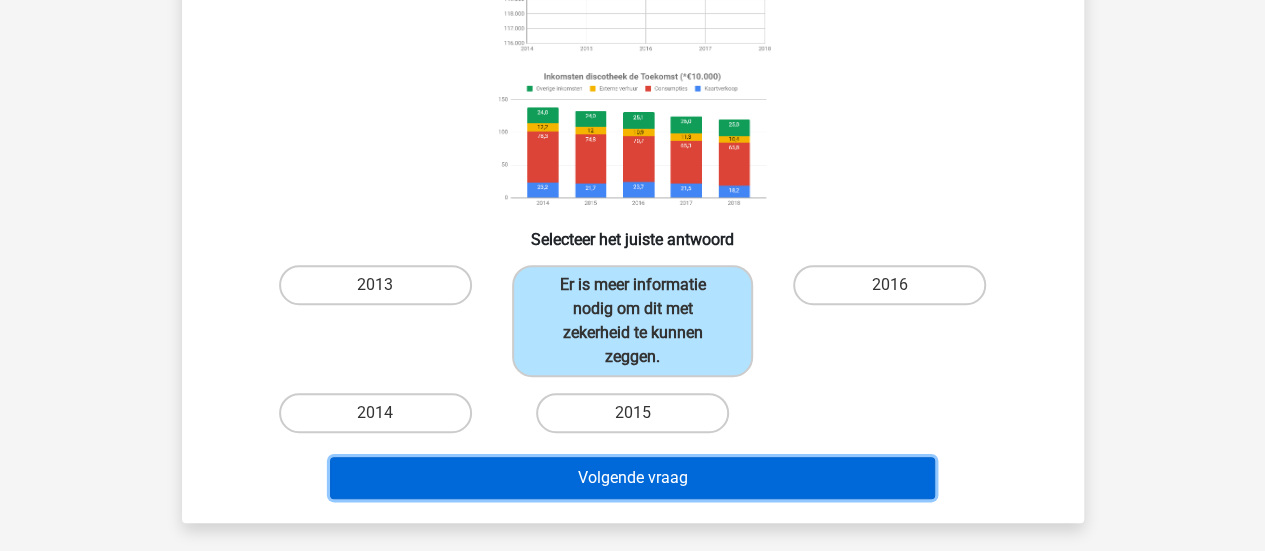 click on "Volgende vraag" at bounding box center [632, 478] 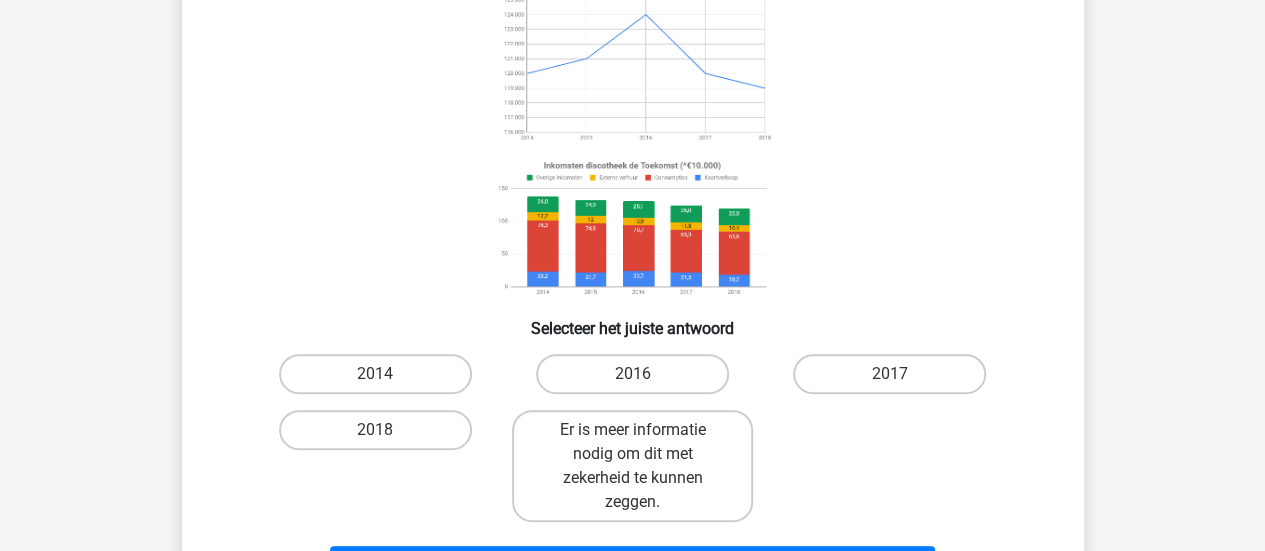 scroll, scrollTop: 210, scrollLeft: 0, axis: vertical 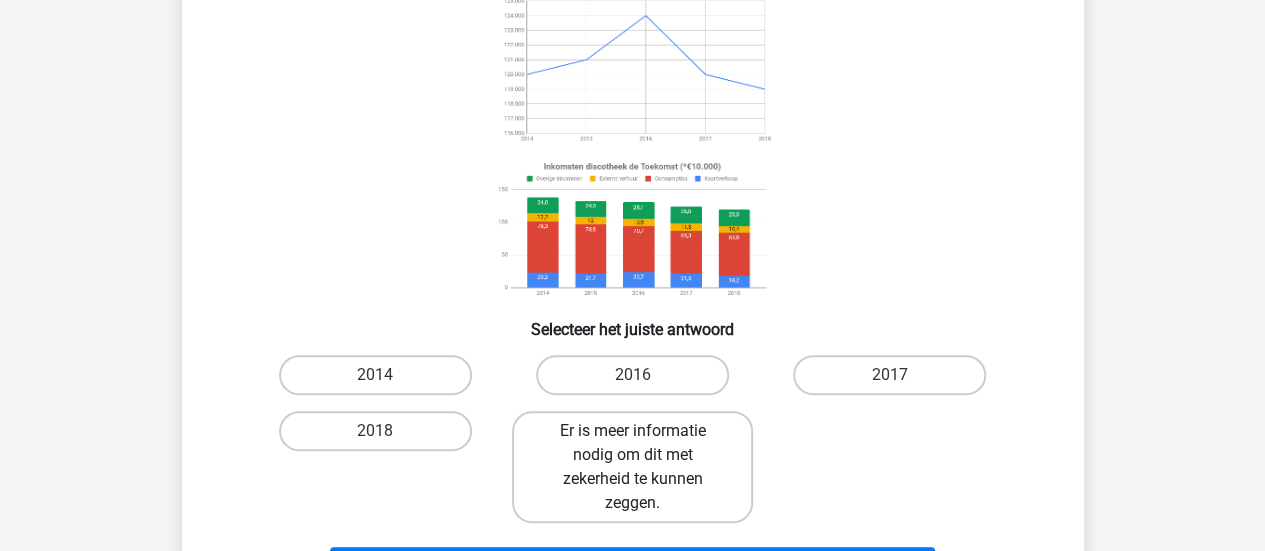 click on "Er is meer informatie nodig om dit met zekerheid te kunnen zeggen." at bounding box center [632, 467] 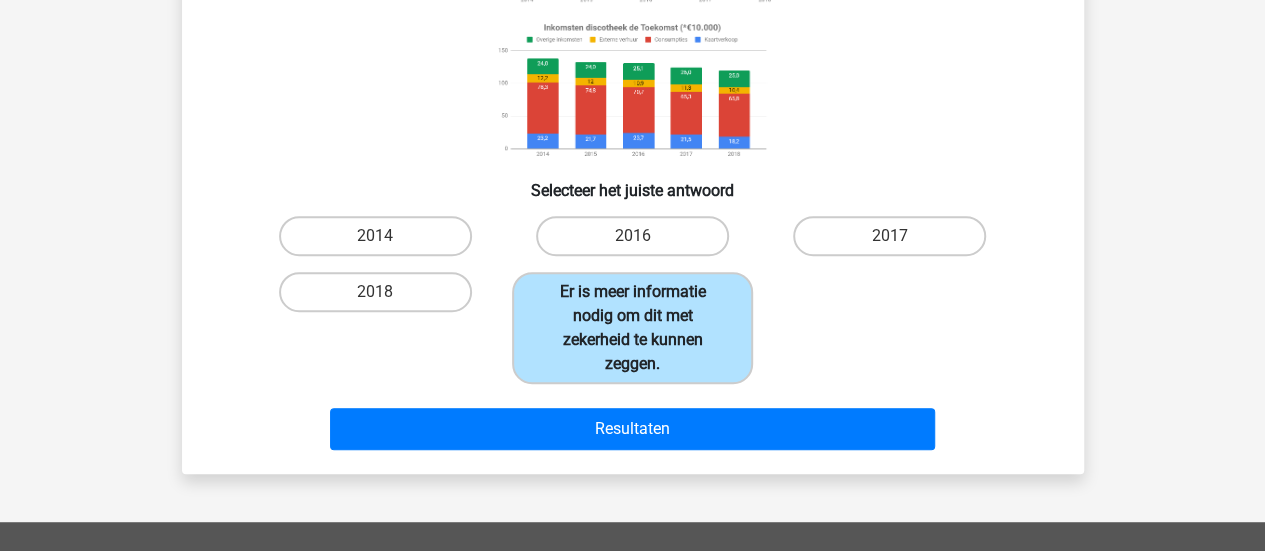 scroll, scrollTop: 355, scrollLeft: 0, axis: vertical 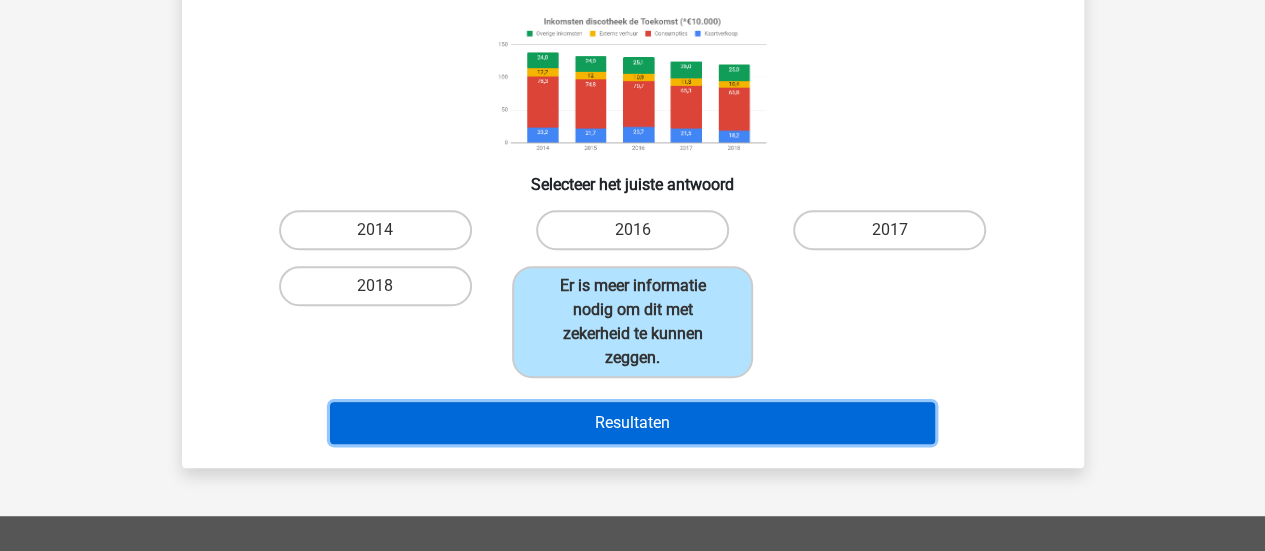 click on "Resultaten" at bounding box center (632, 423) 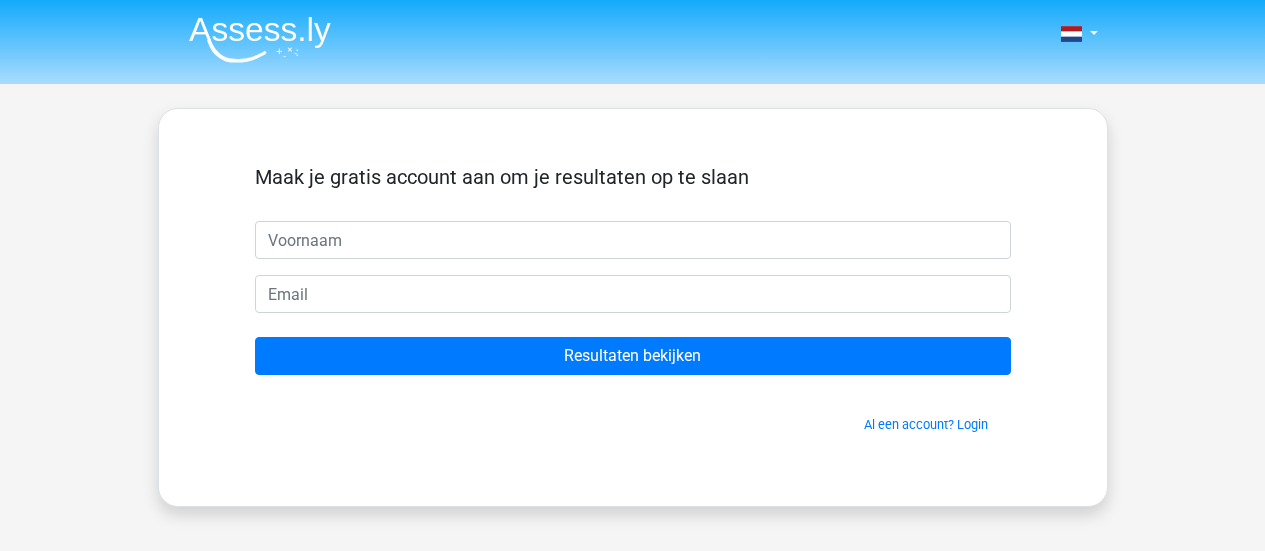 scroll, scrollTop: 0, scrollLeft: 0, axis: both 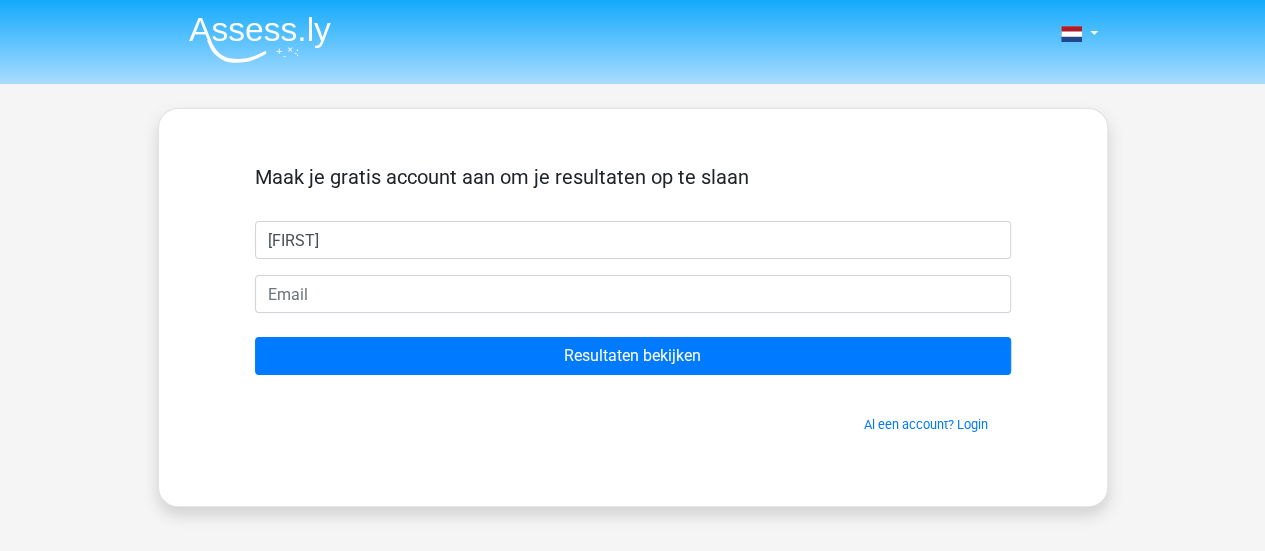 type on "[FIRST]" 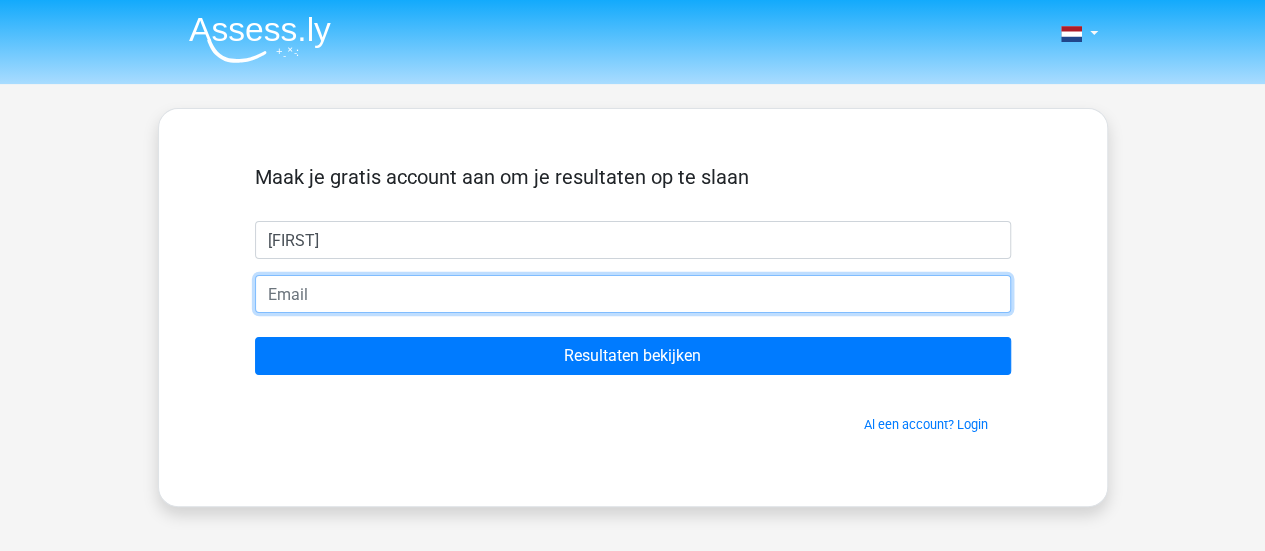 click at bounding box center (633, 294) 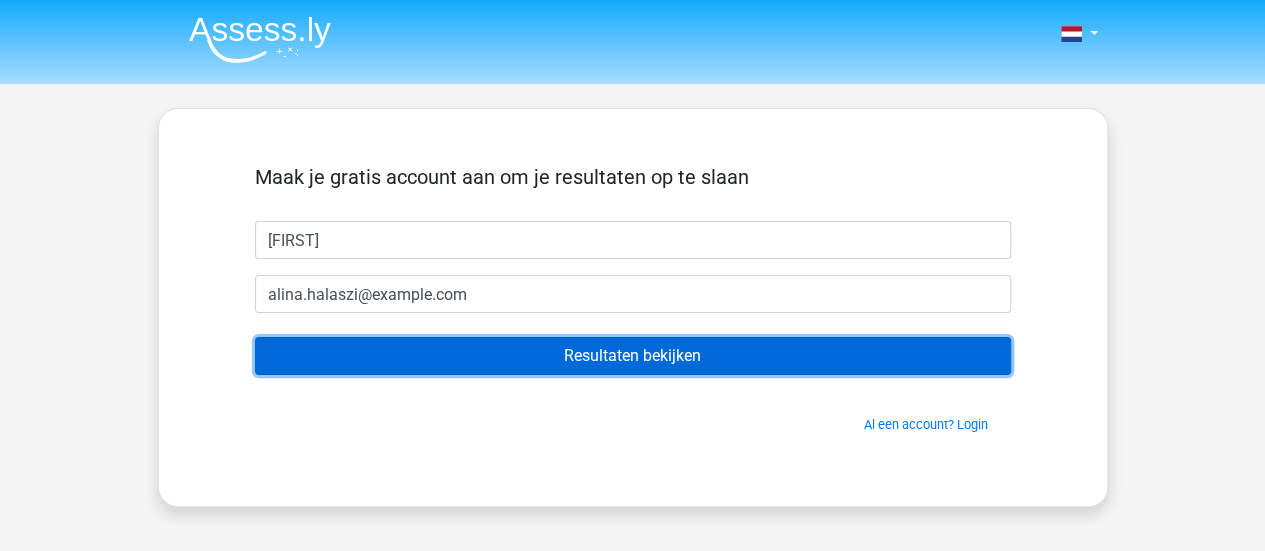 click on "Resultaten bekijken" at bounding box center (633, 356) 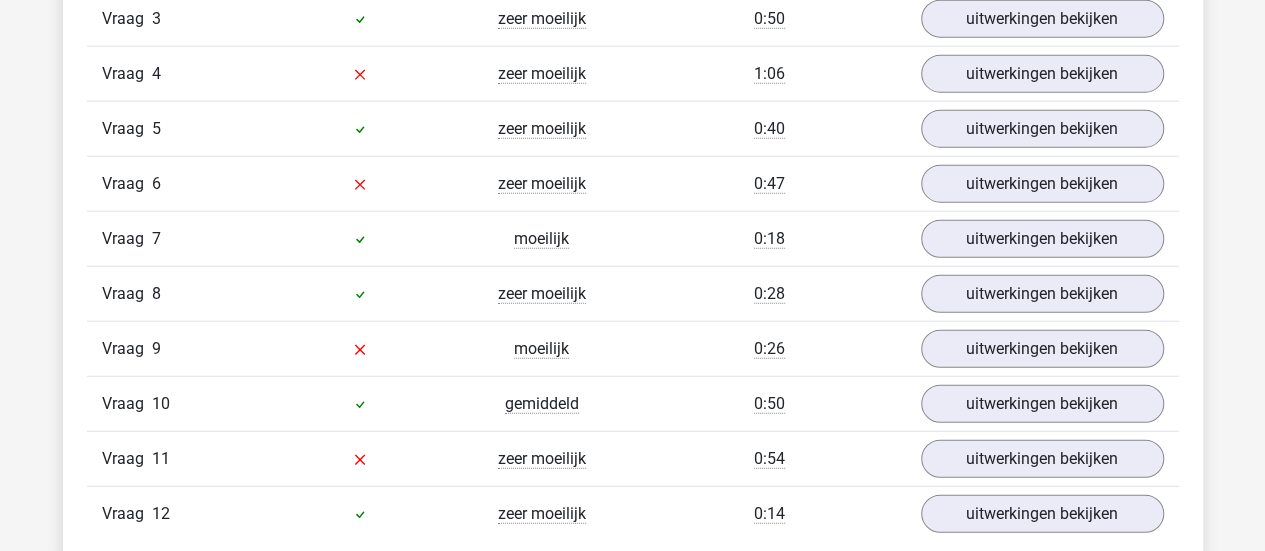 scroll, scrollTop: 2357, scrollLeft: 0, axis: vertical 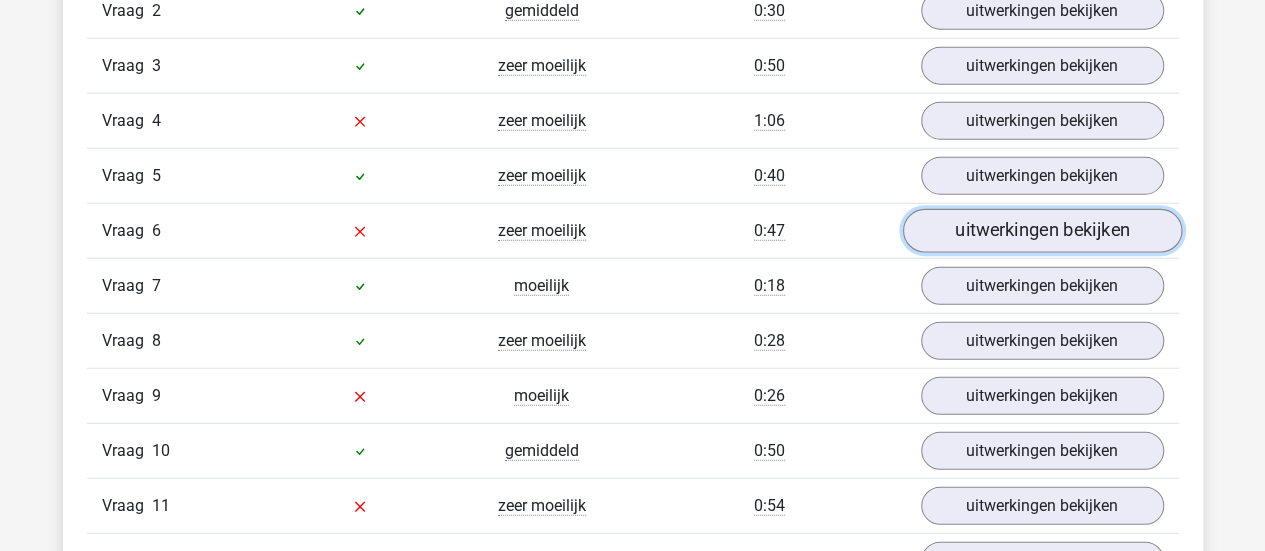 click on "uitwerkingen bekijken" at bounding box center (1041, 231) 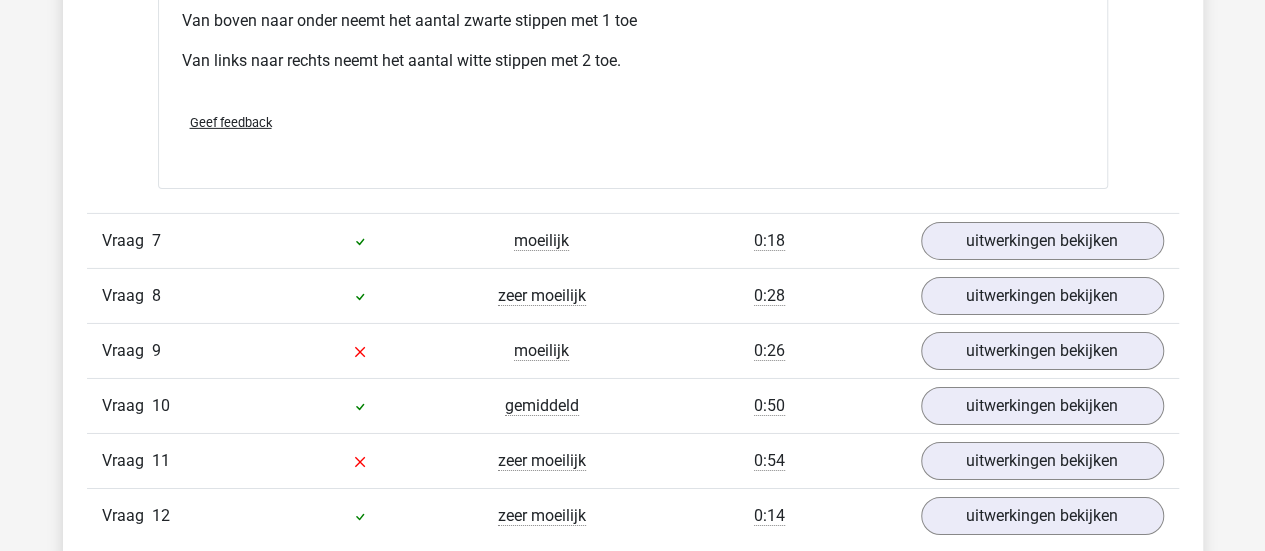 scroll, scrollTop: 3225, scrollLeft: 0, axis: vertical 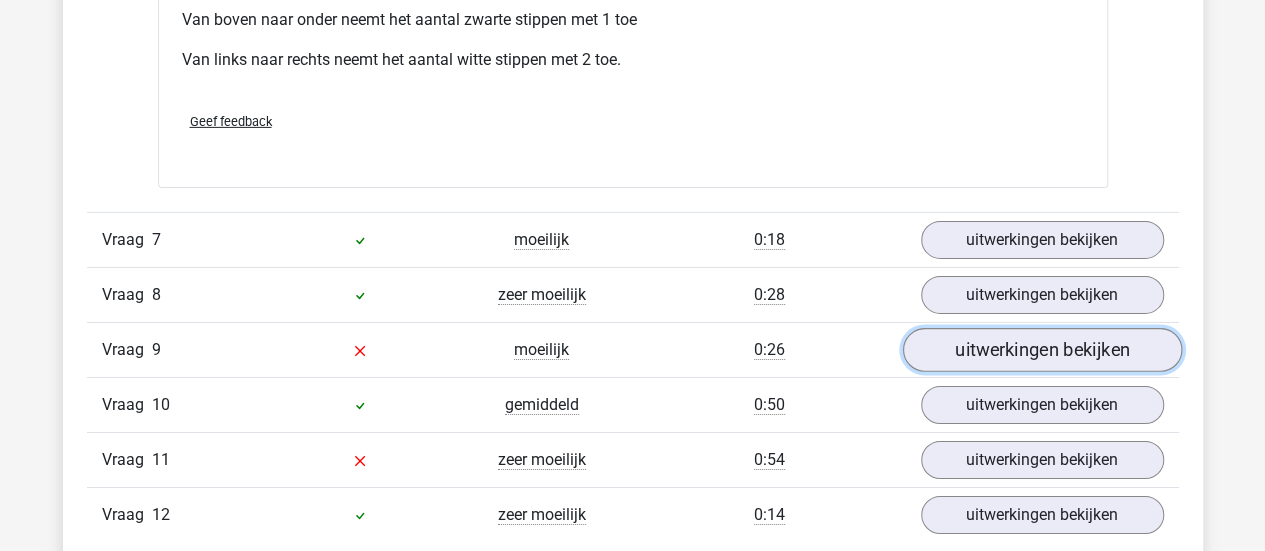 click on "uitwerkingen bekijken" at bounding box center (1041, 351) 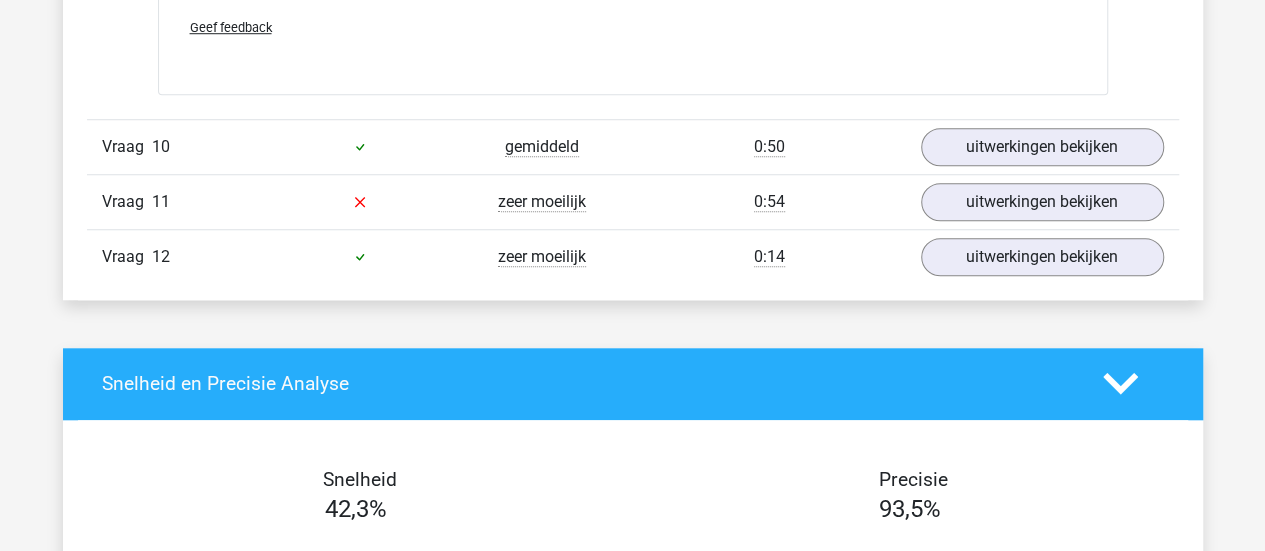 scroll, scrollTop: 4555, scrollLeft: 0, axis: vertical 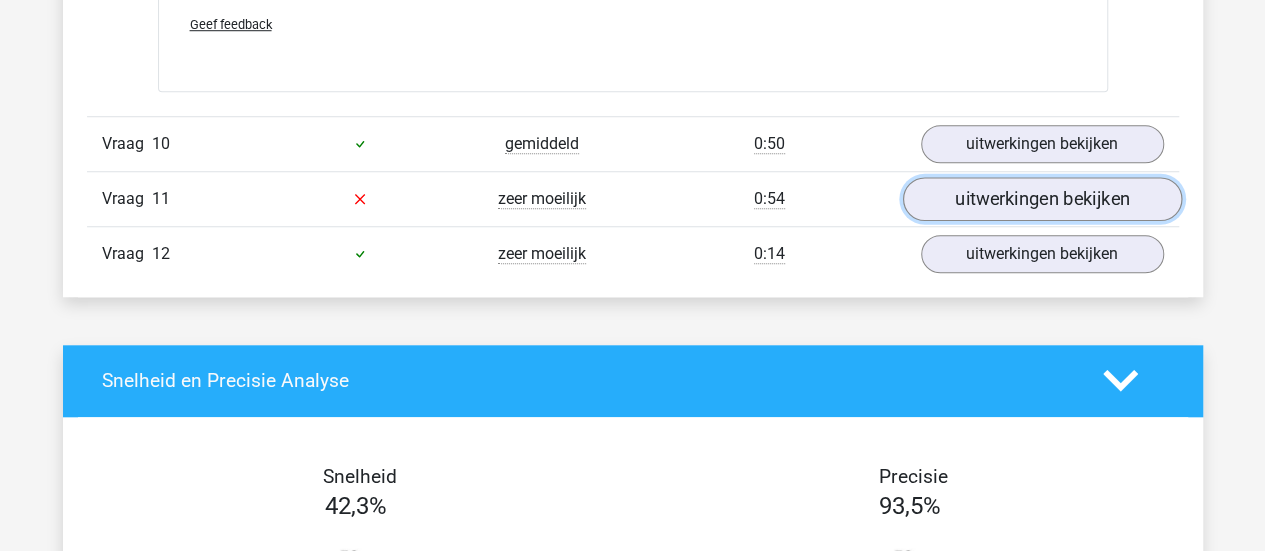 click on "uitwerkingen bekijken" at bounding box center (1041, 199) 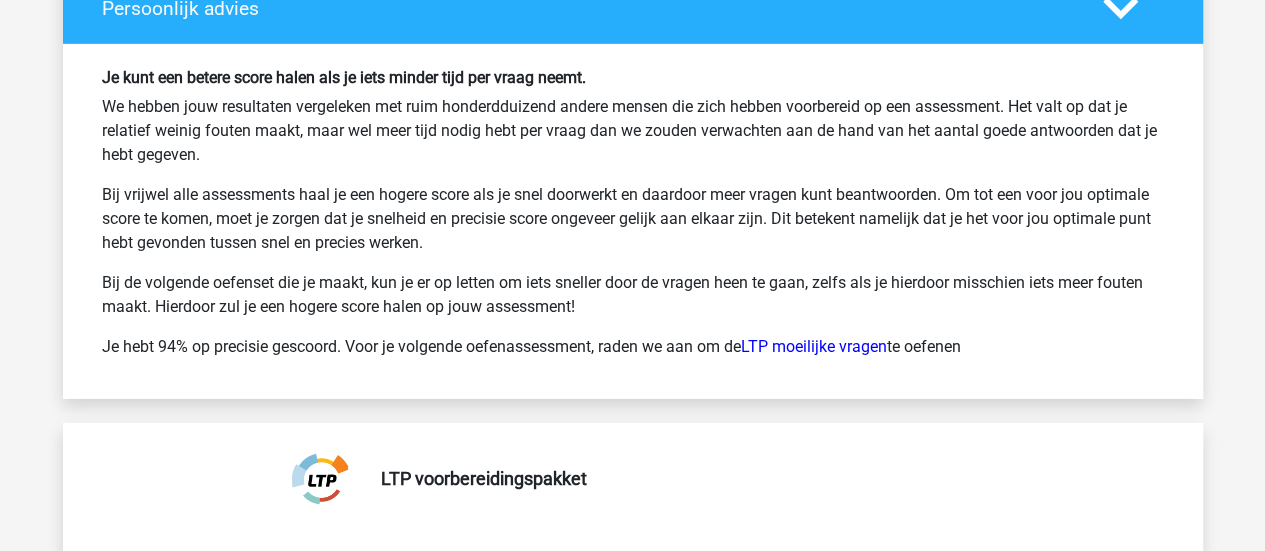 scroll, scrollTop: 6911, scrollLeft: 0, axis: vertical 